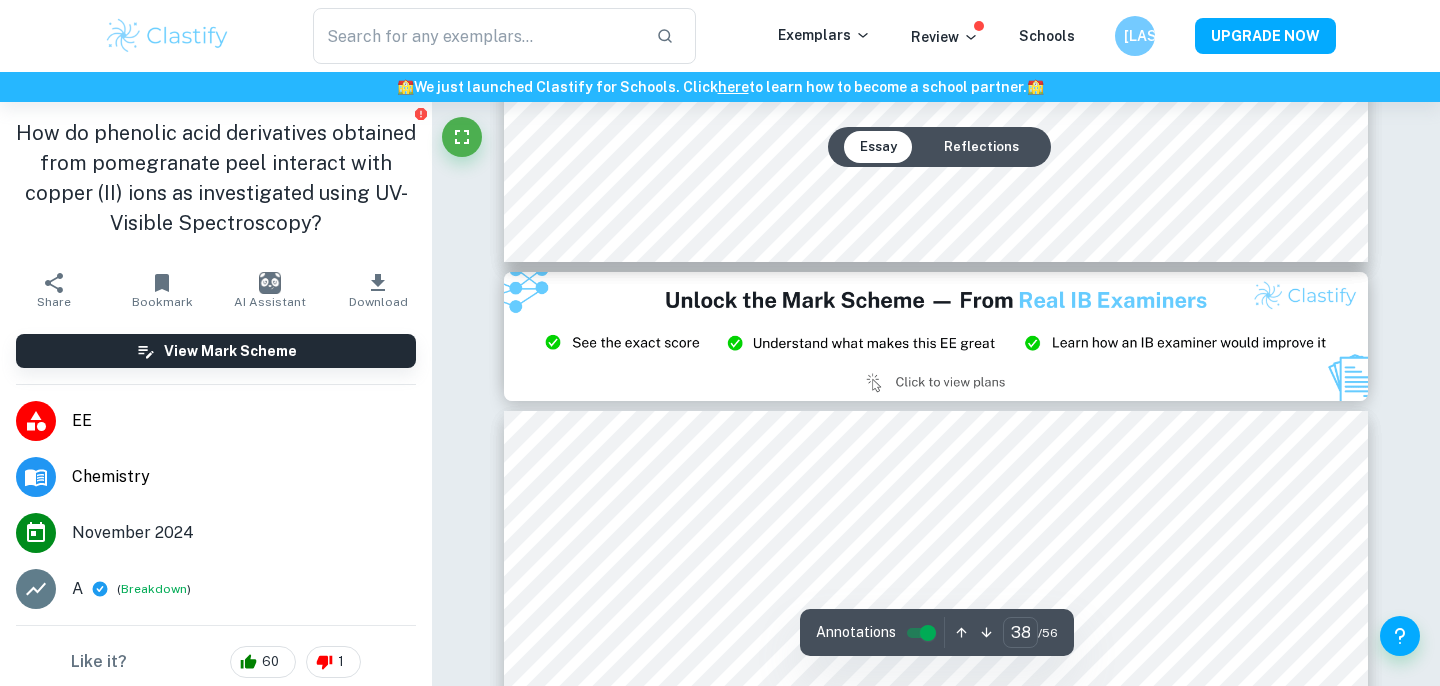 scroll, scrollTop: 46500, scrollLeft: 0, axis: vertical 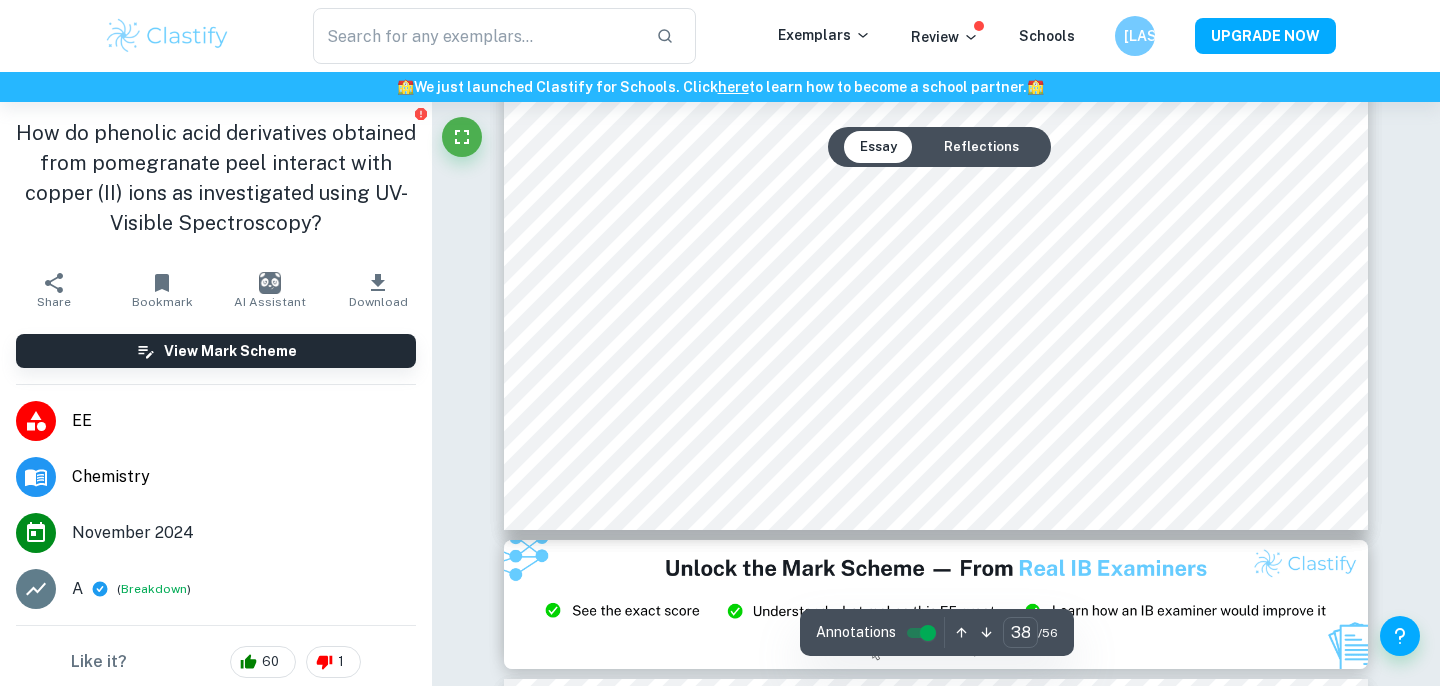 click on "Reflections" at bounding box center [981, 147] 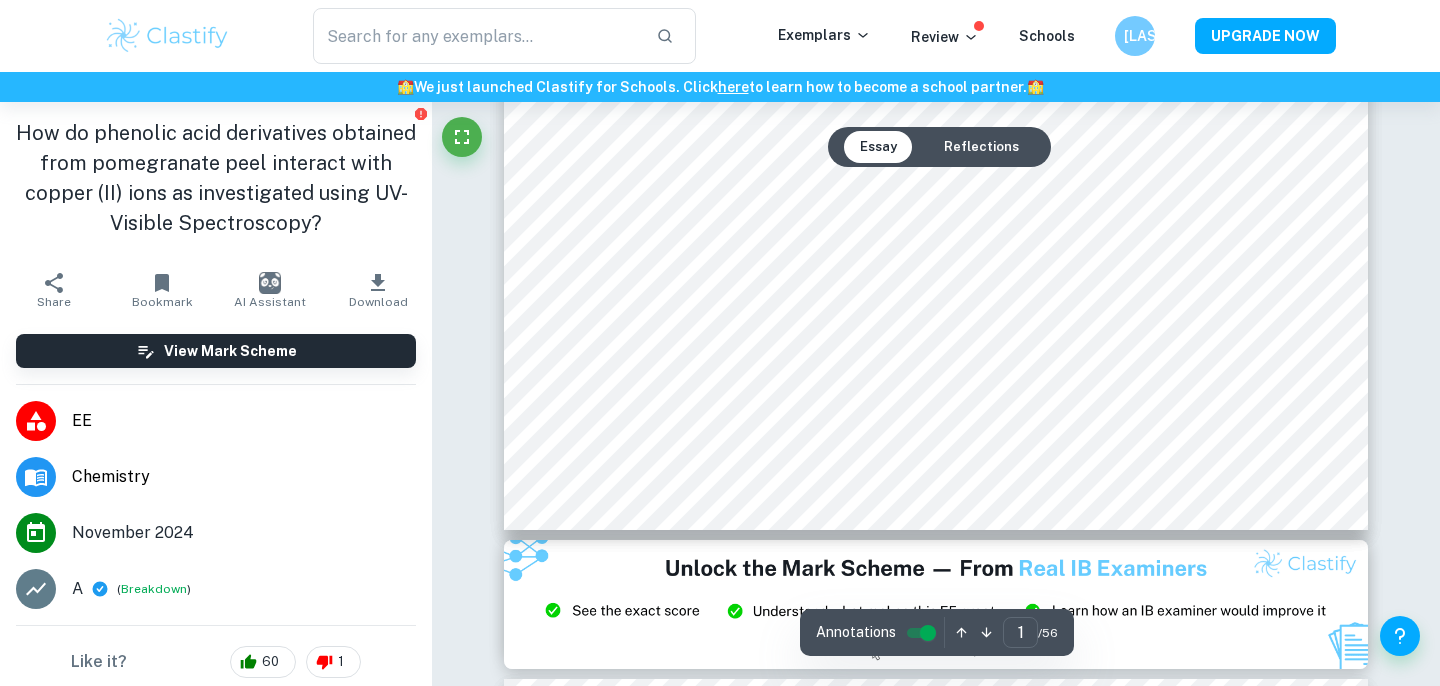scroll, scrollTop: 0, scrollLeft: 0, axis: both 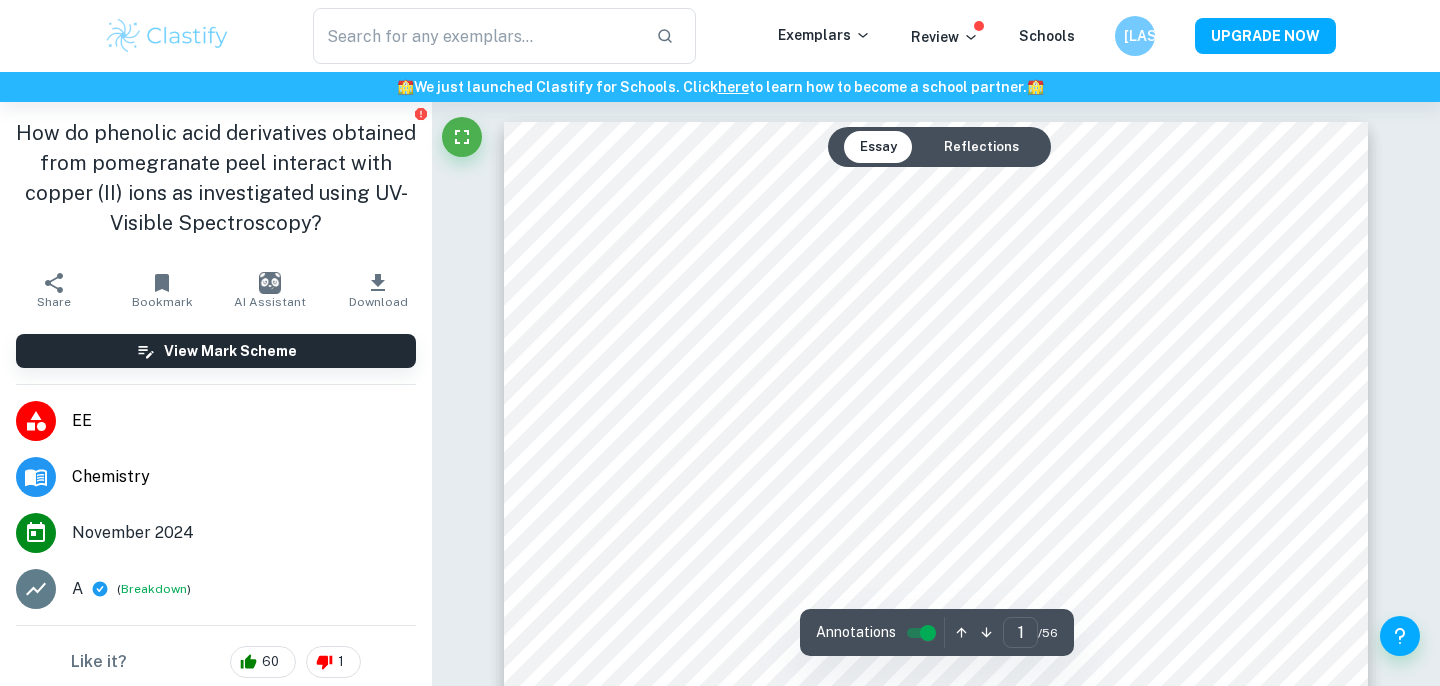 click on "Reflections" at bounding box center (981, 147) 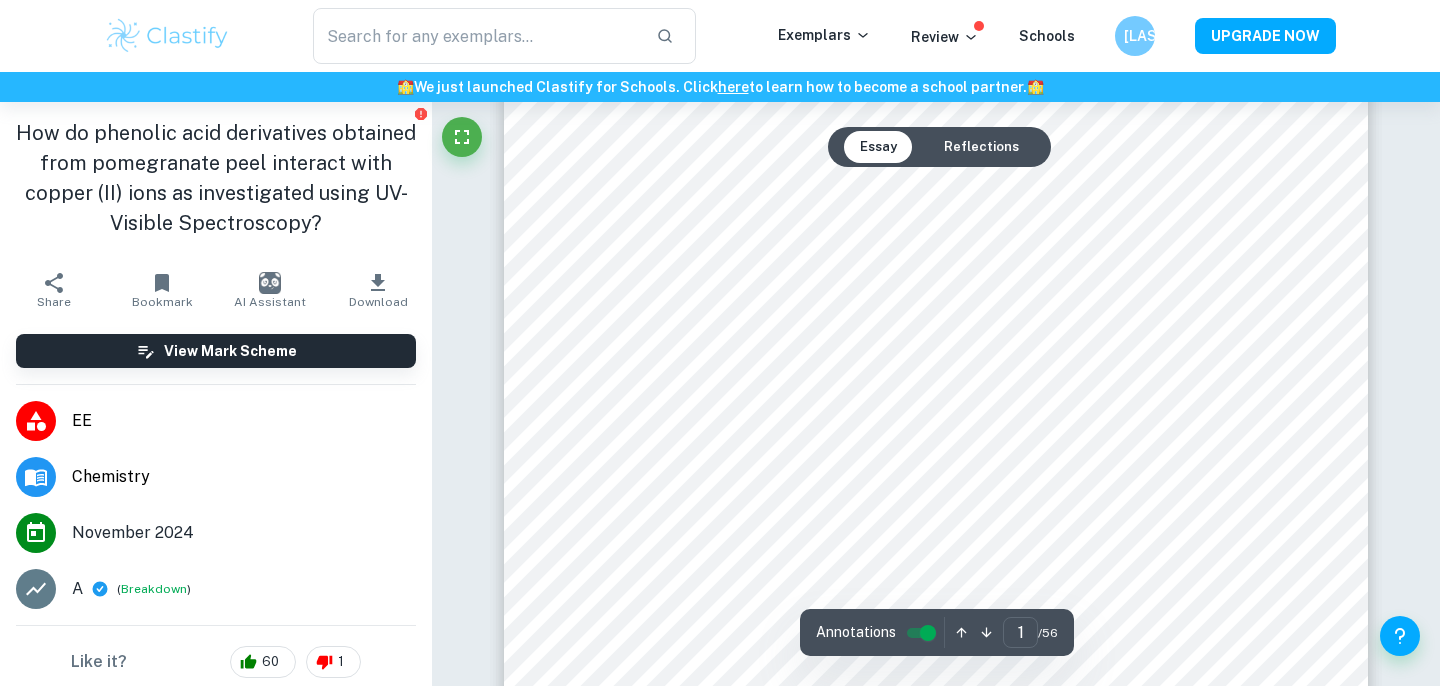 scroll, scrollTop: 956, scrollLeft: 0, axis: vertical 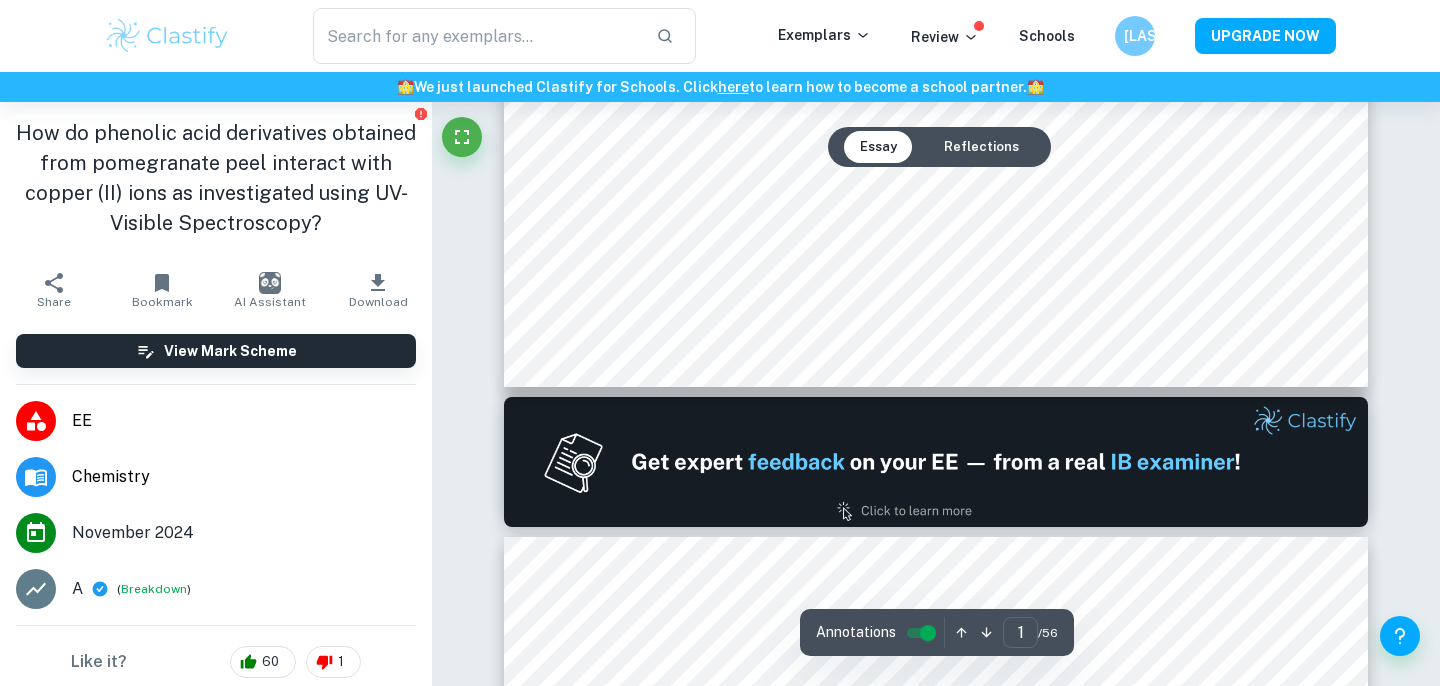 click on "Essay Reflections" at bounding box center [939, 147] 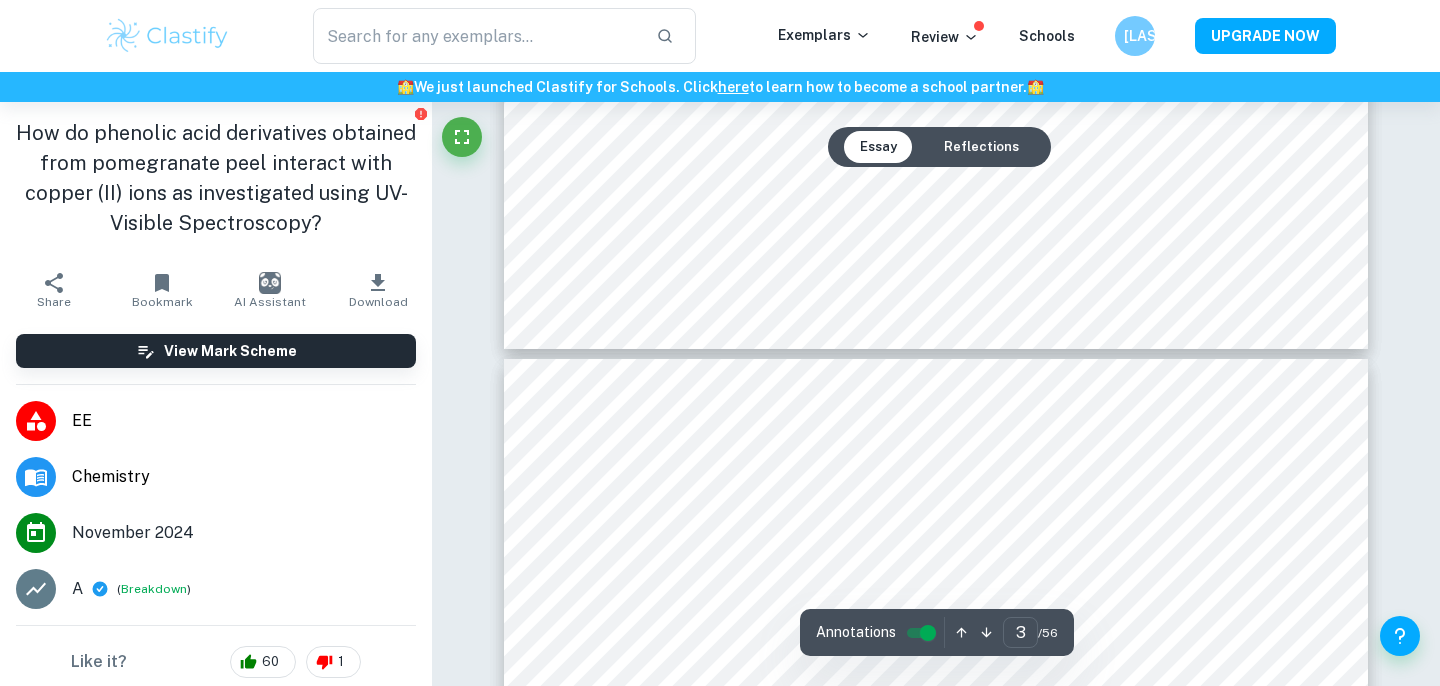 scroll, scrollTop: 3876, scrollLeft: 0, axis: vertical 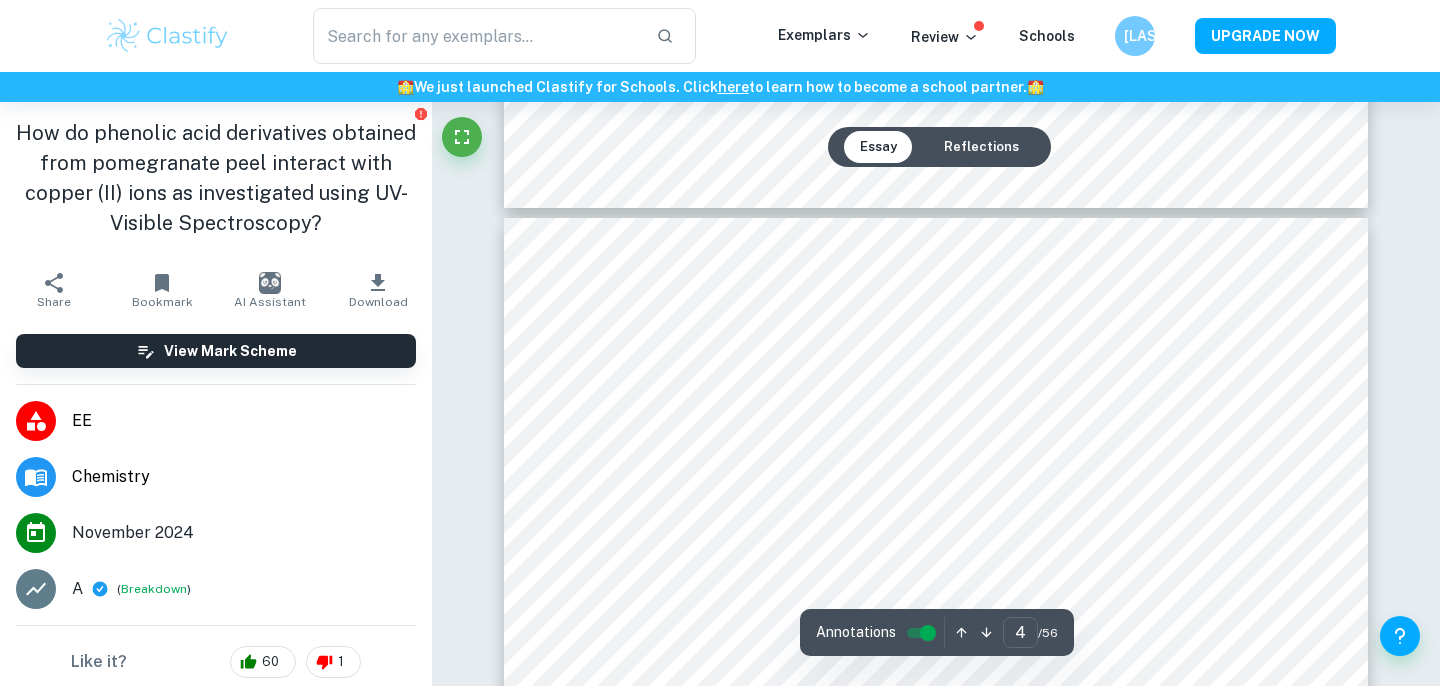 click on "Reflections" at bounding box center (981, 147) 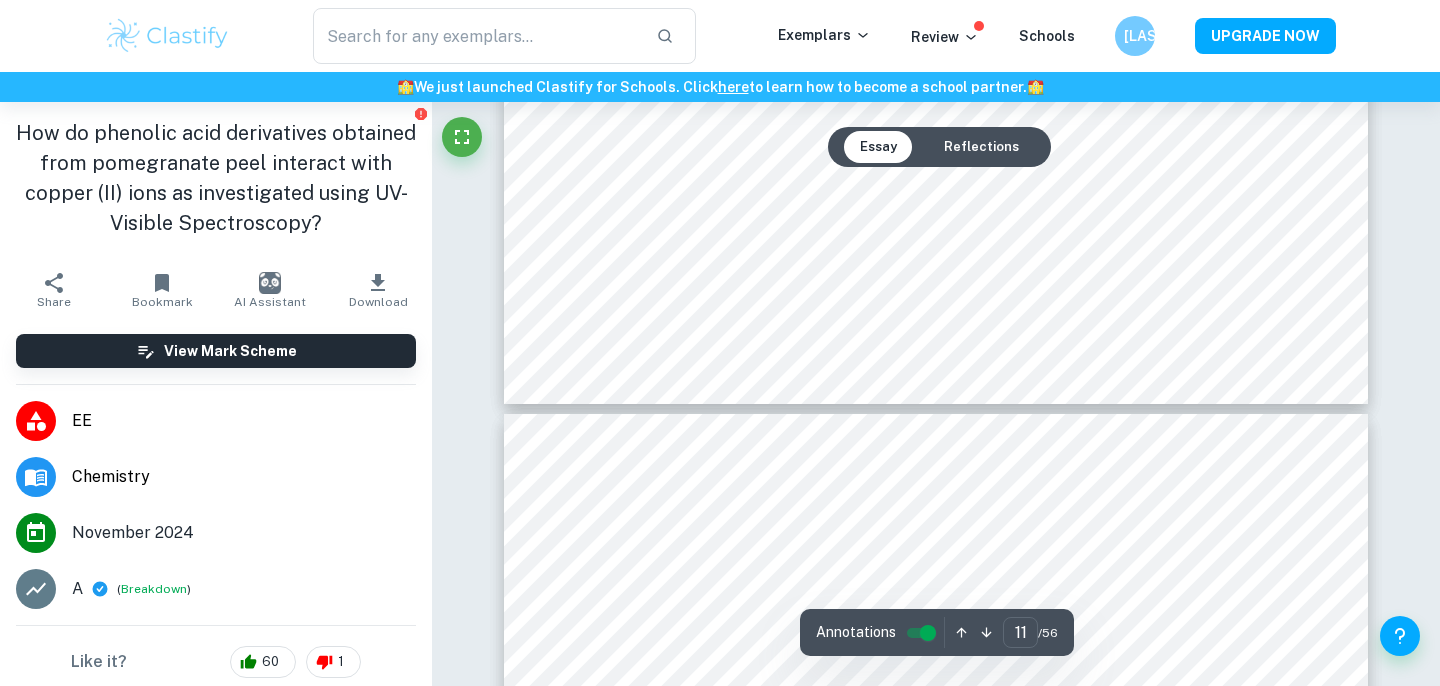 scroll, scrollTop: 13109, scrollLeft: 0, axis: vertical 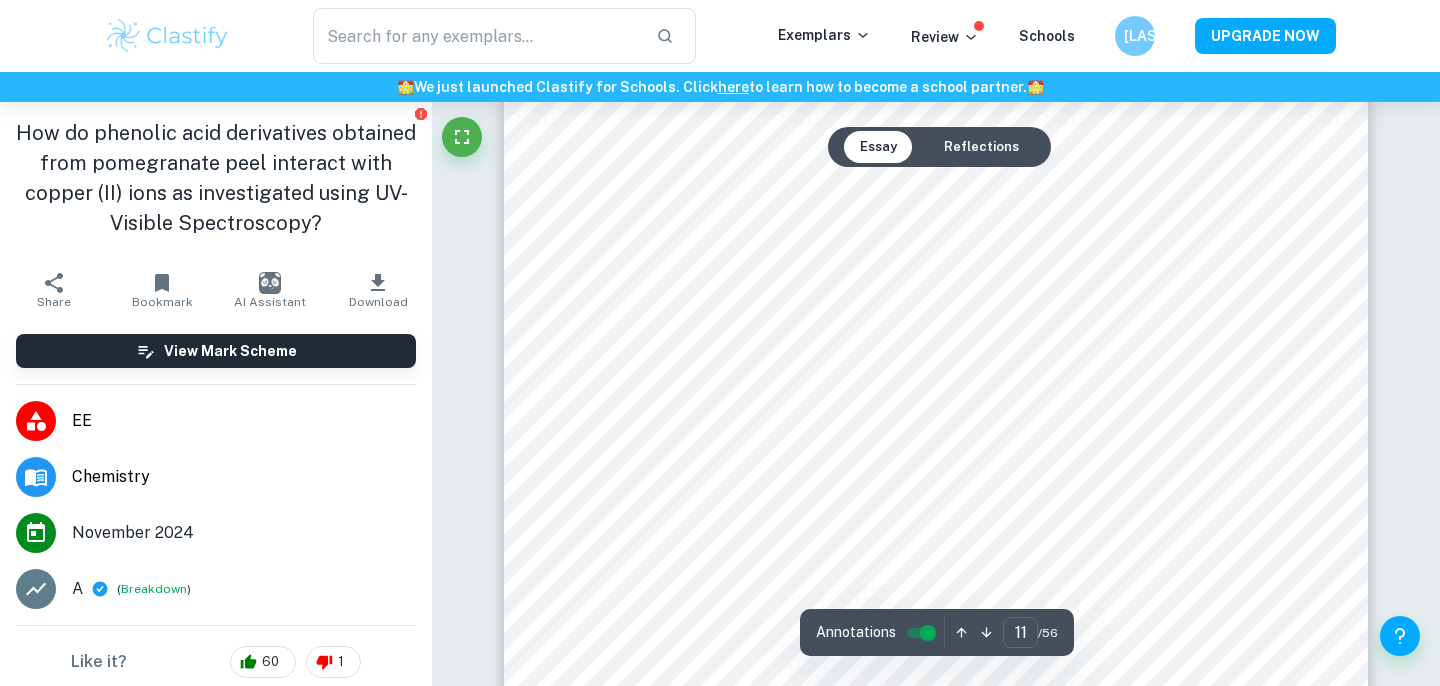 click on "Reflections" at bounding box center [981, 147] 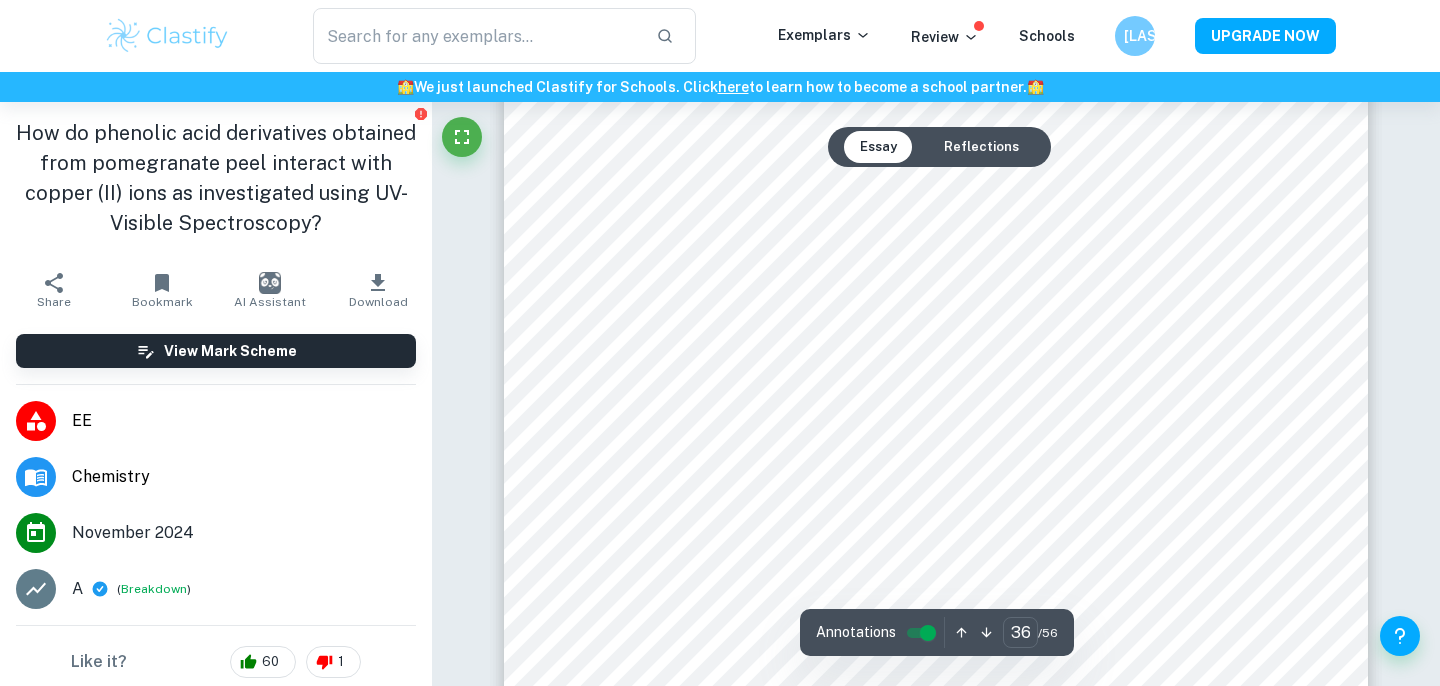 scroll, scrollTop: 44314, scrollLeft: 0, axis: vertical 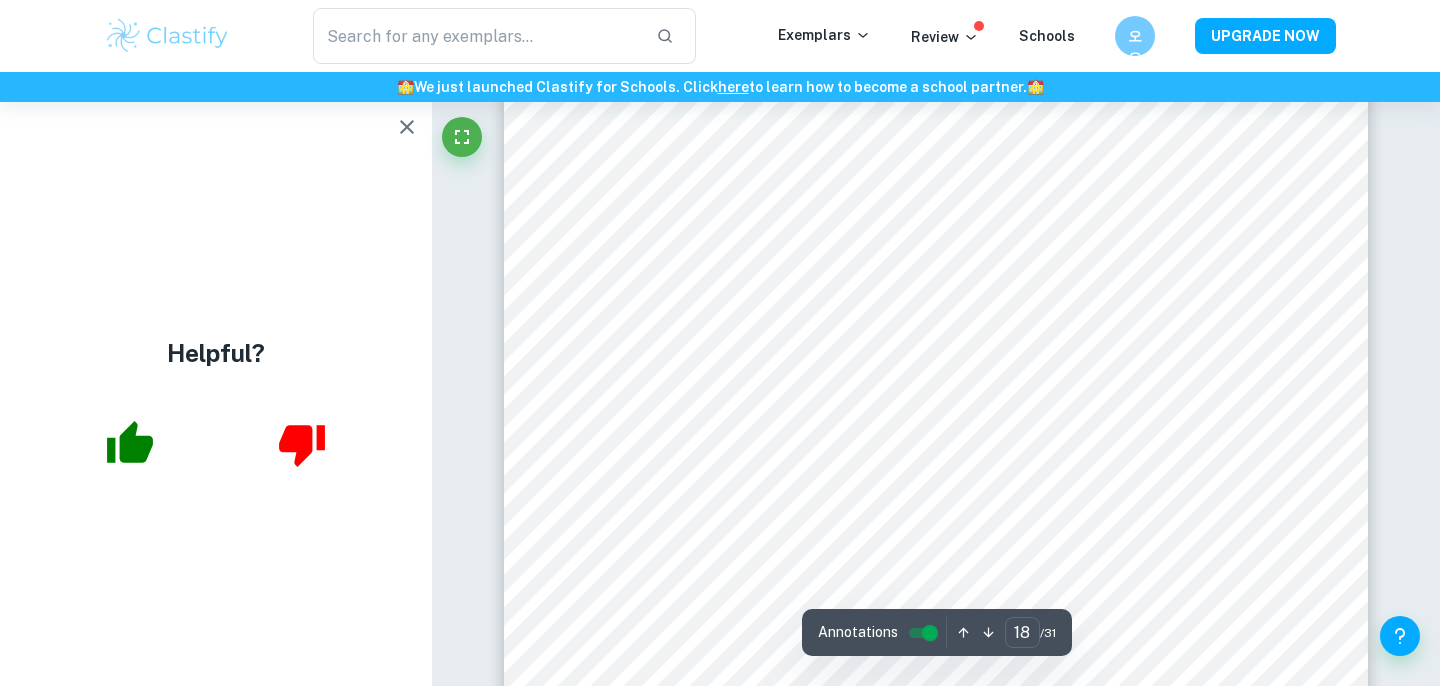click at bounding box center [407, 127] 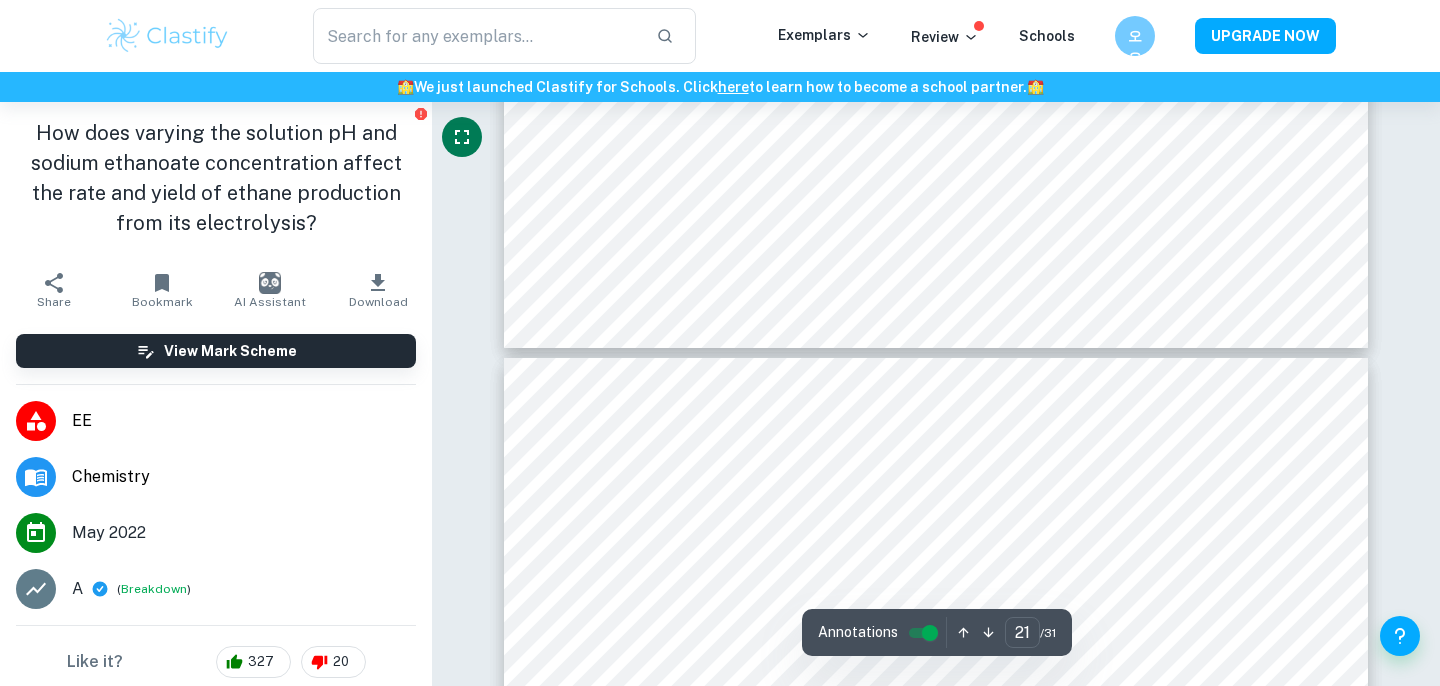 scroll, scrollTop: 25740, scrollLeft: 0, axis: vertical 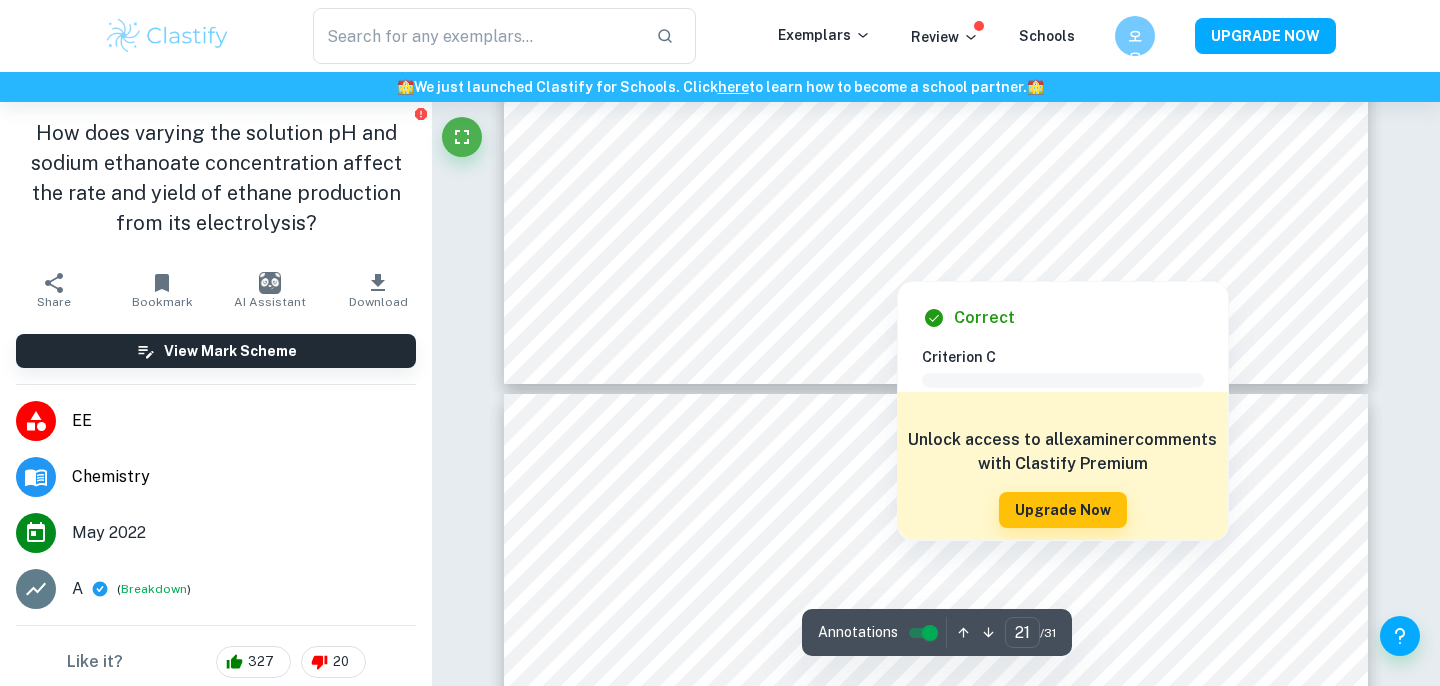 click at bounding box center (896, 258) 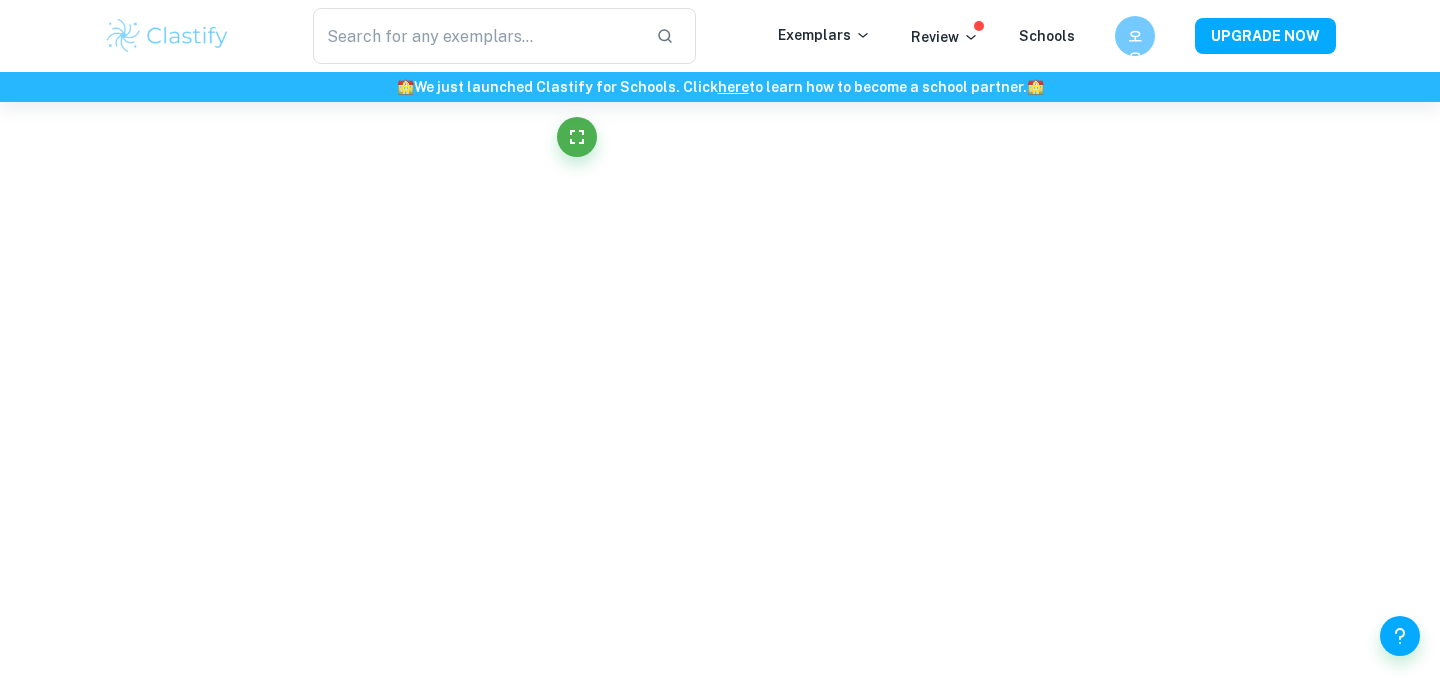 scroll, scrollTop: 5165, scrollLeft: 0, axis: vertical 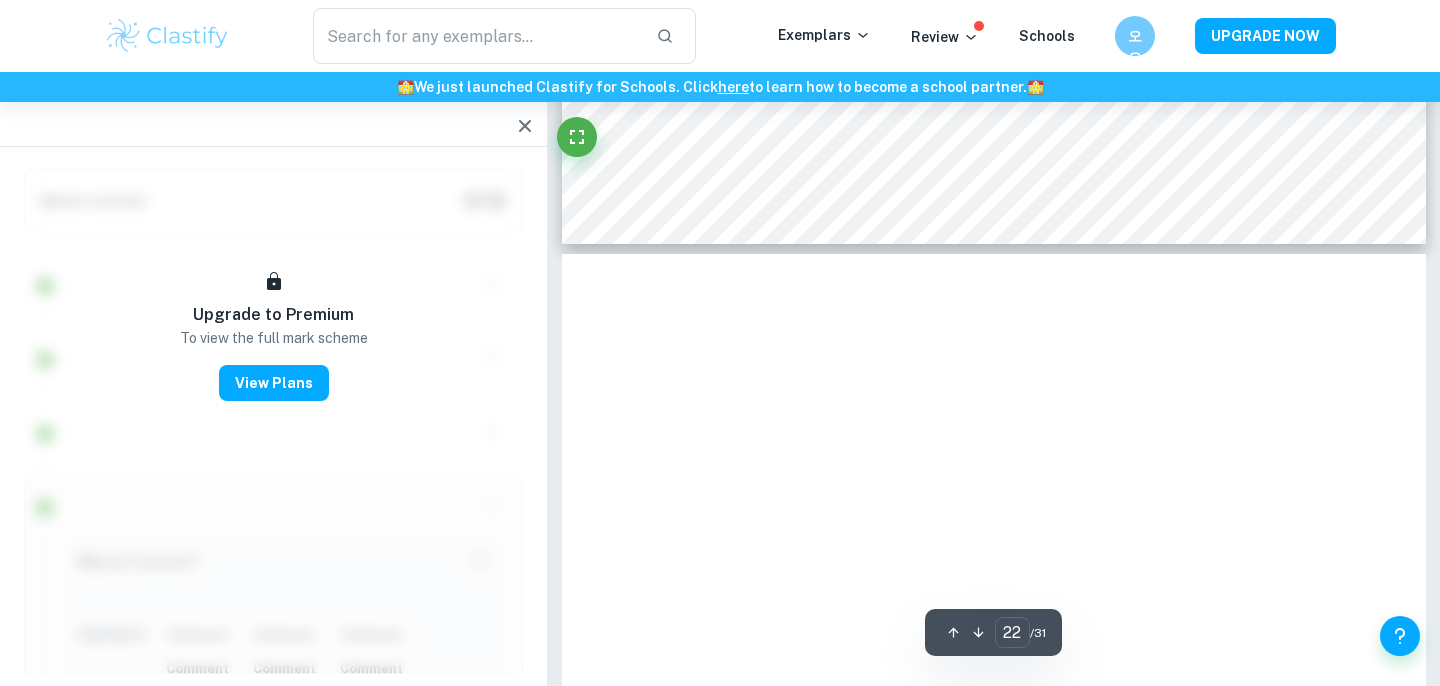 click 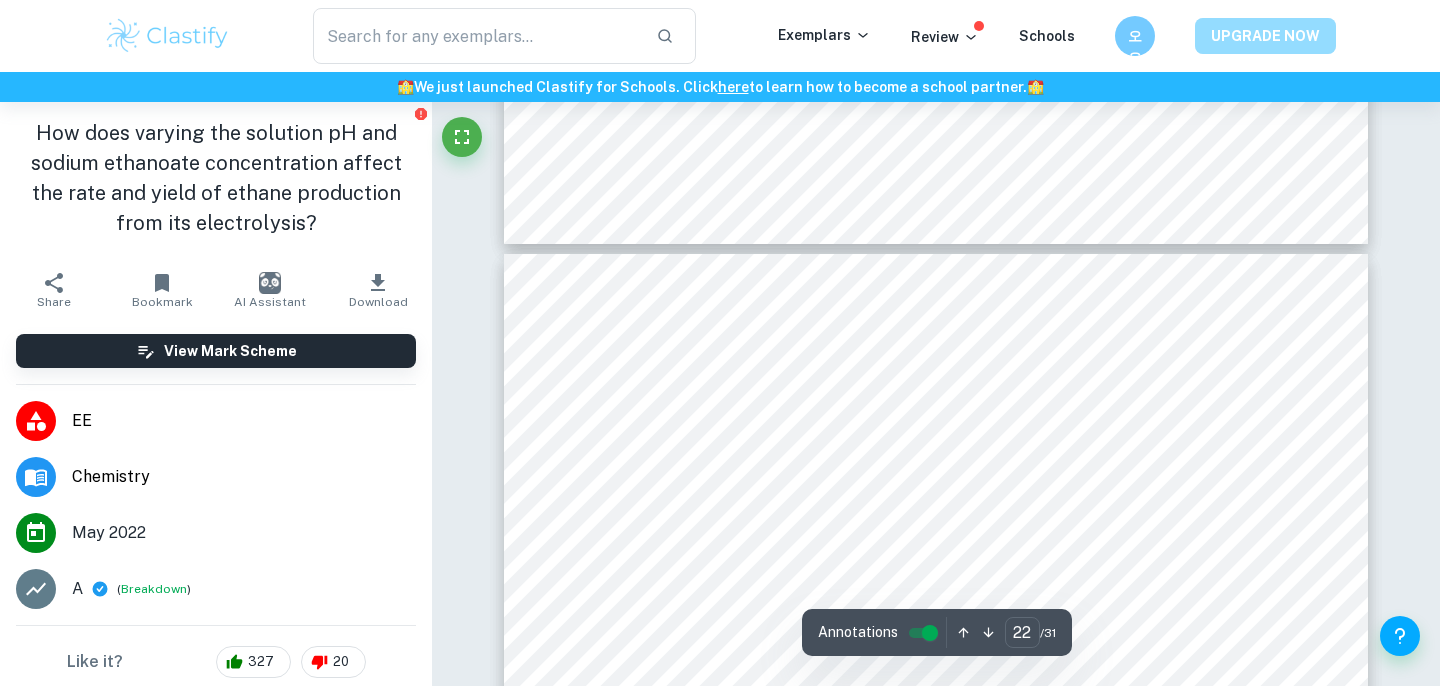 click on "UPGRADE NOW" at bounding box center (1265, 36) 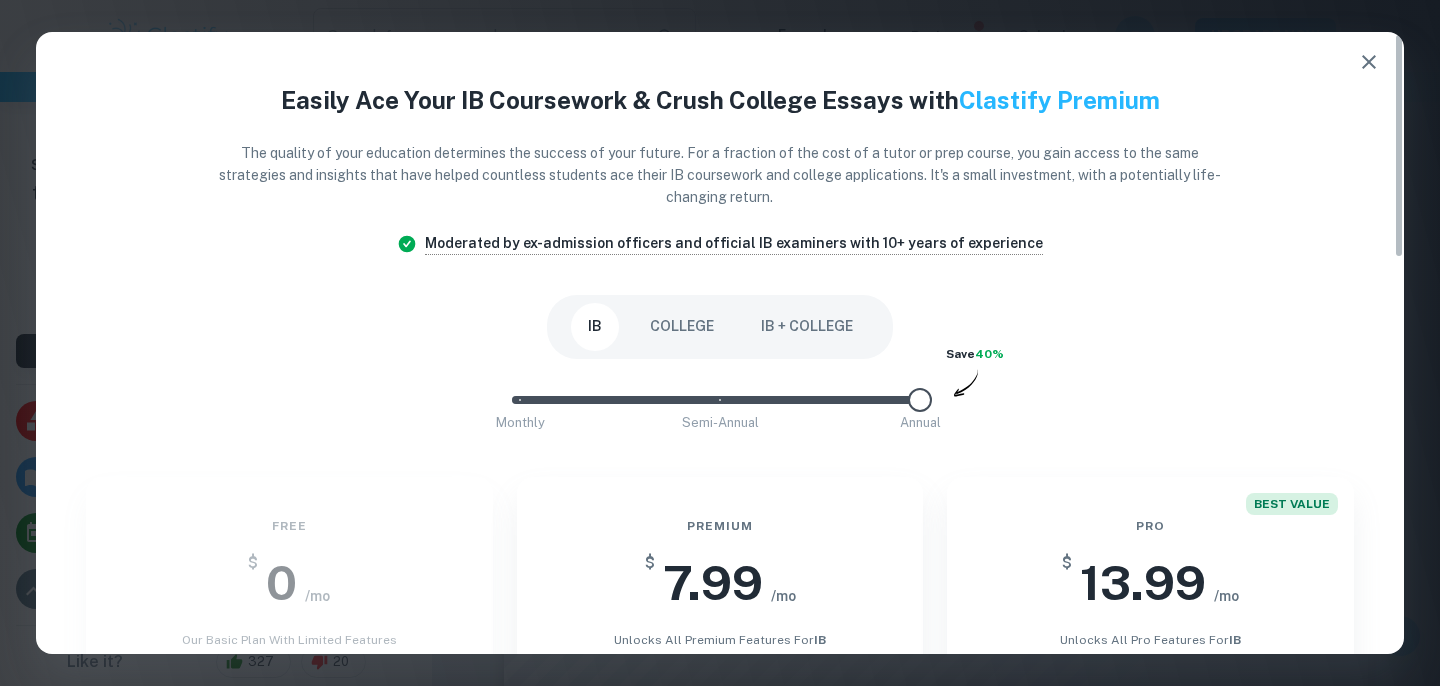 scroll, scrollTop: 12, scrollLeft: 0, axis: vertical 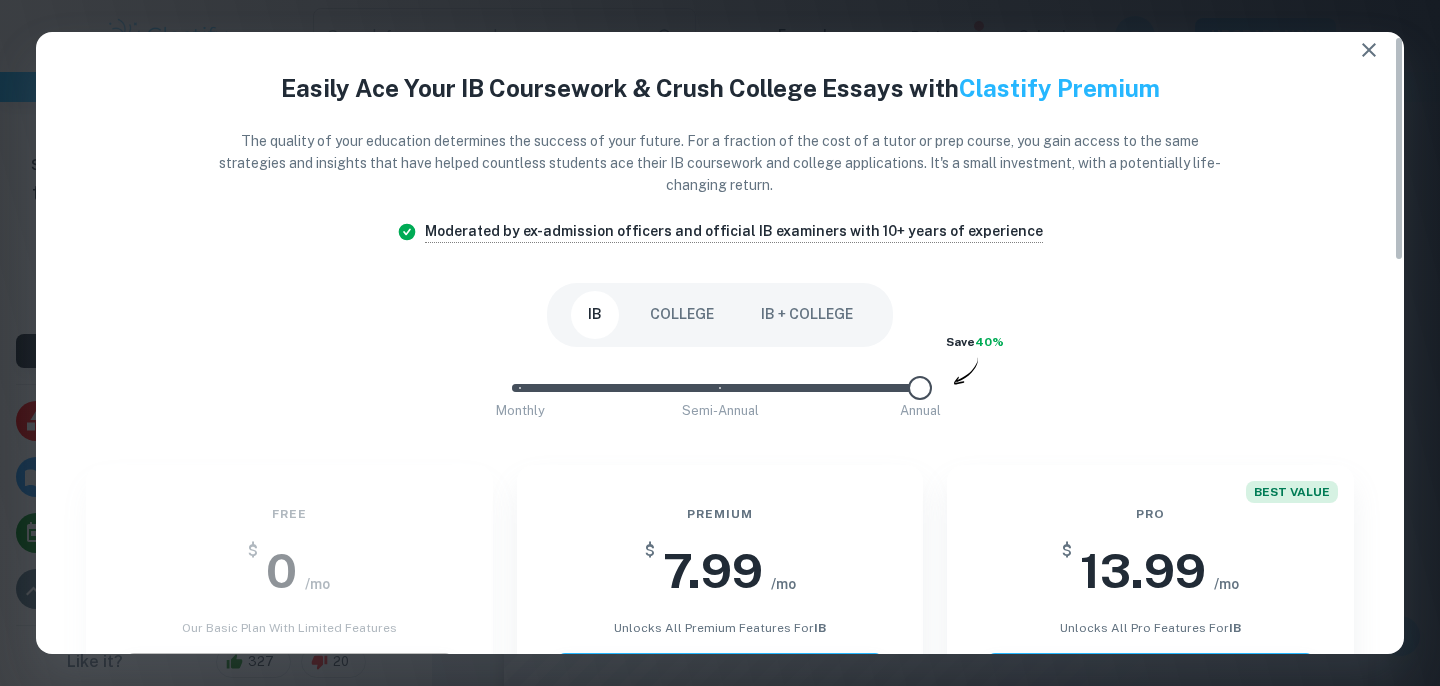 click on "Monthly Semi-Annual Annual" at bounding box center (720, 388) 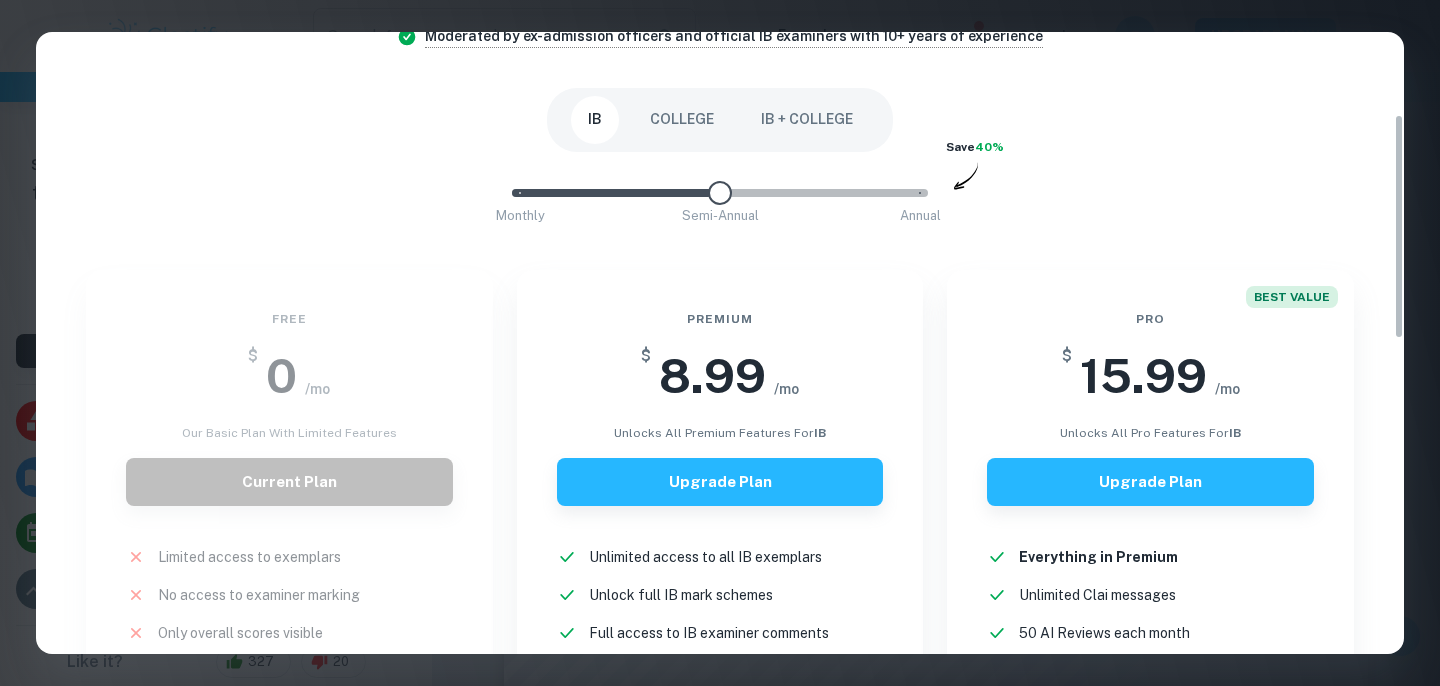 scroll, scrollTop: 242, scrollLeft: 0, axis: vertical 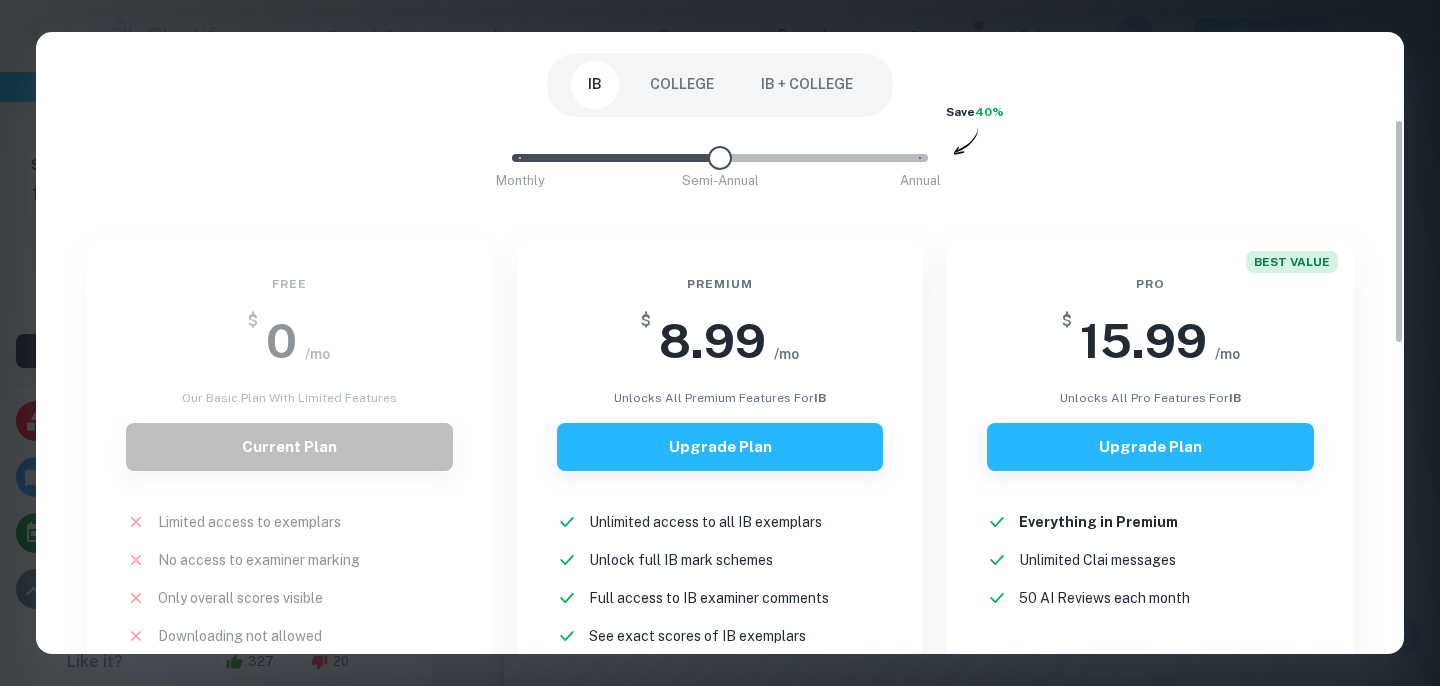 click on "Monthly" at bounding box center (520, 181) 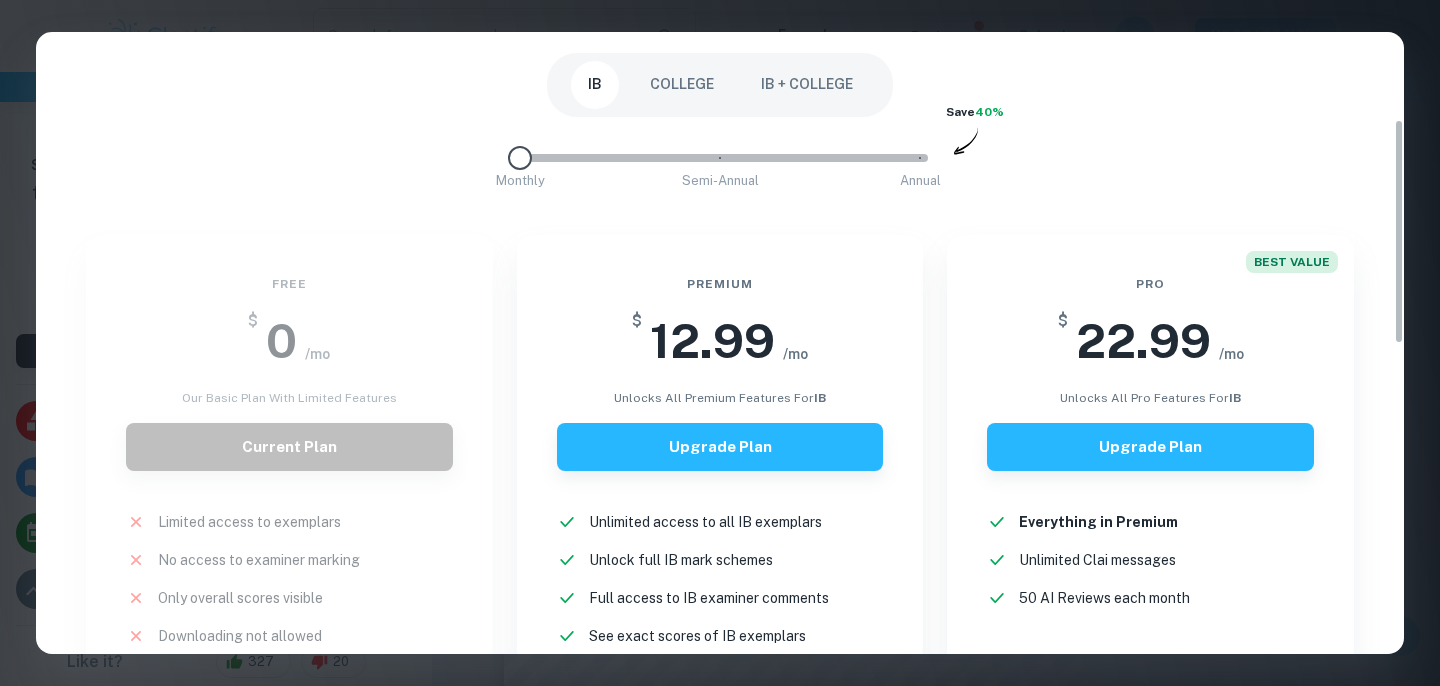 type on "1" 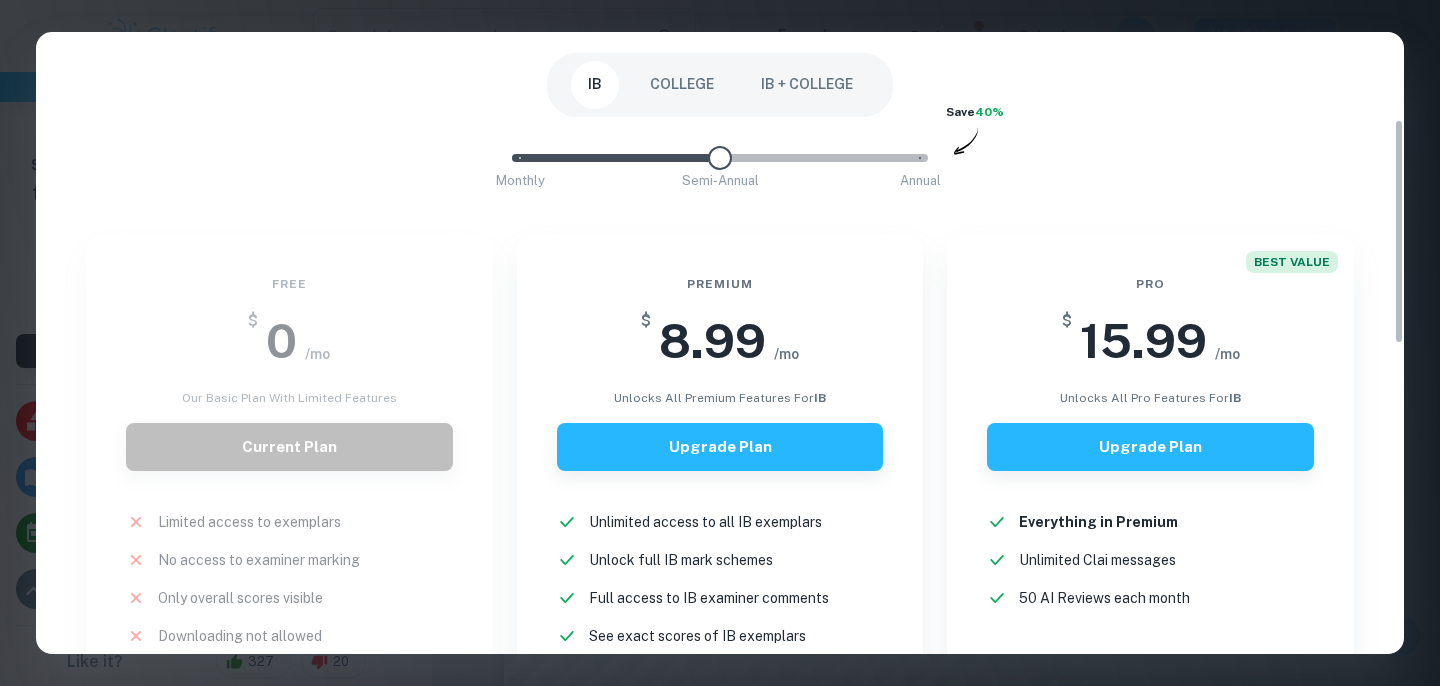 click at bounding box center (720, 158) 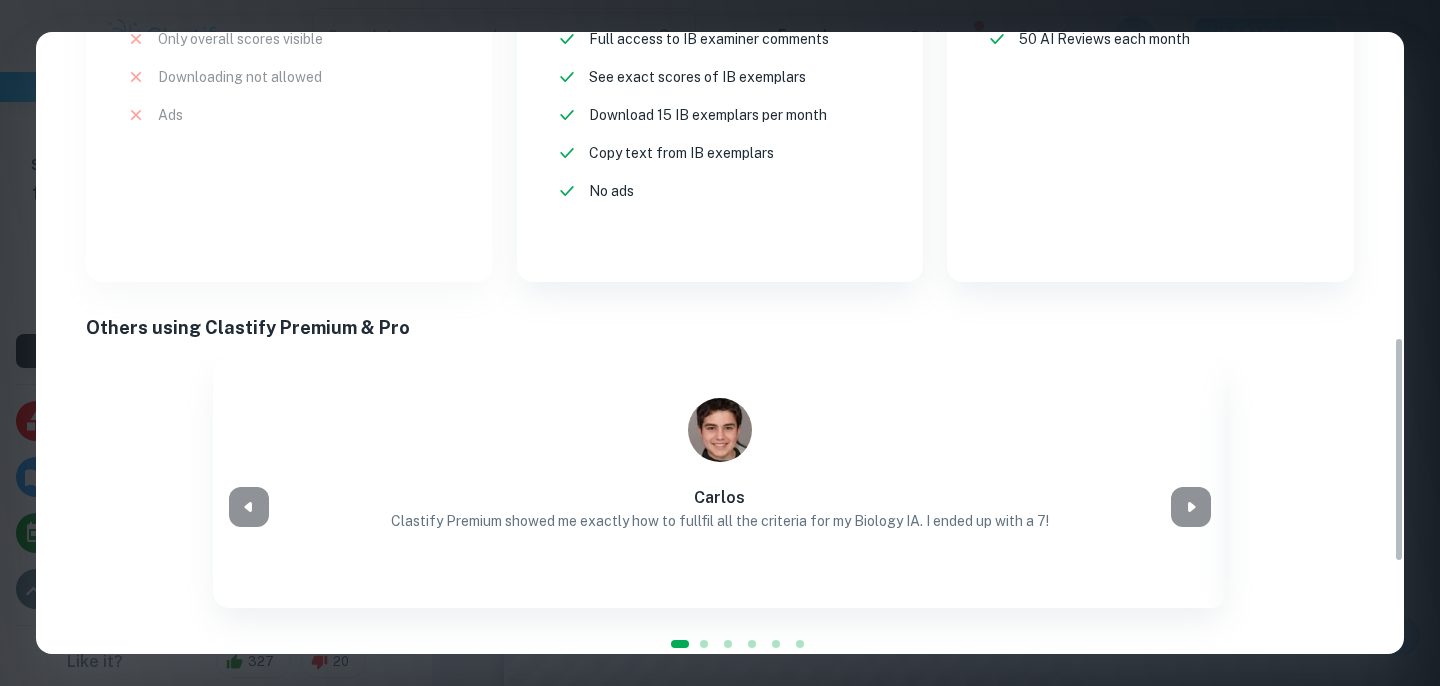 scroll, scrollTop: 844, scrollLeft: 0, axis: vertical 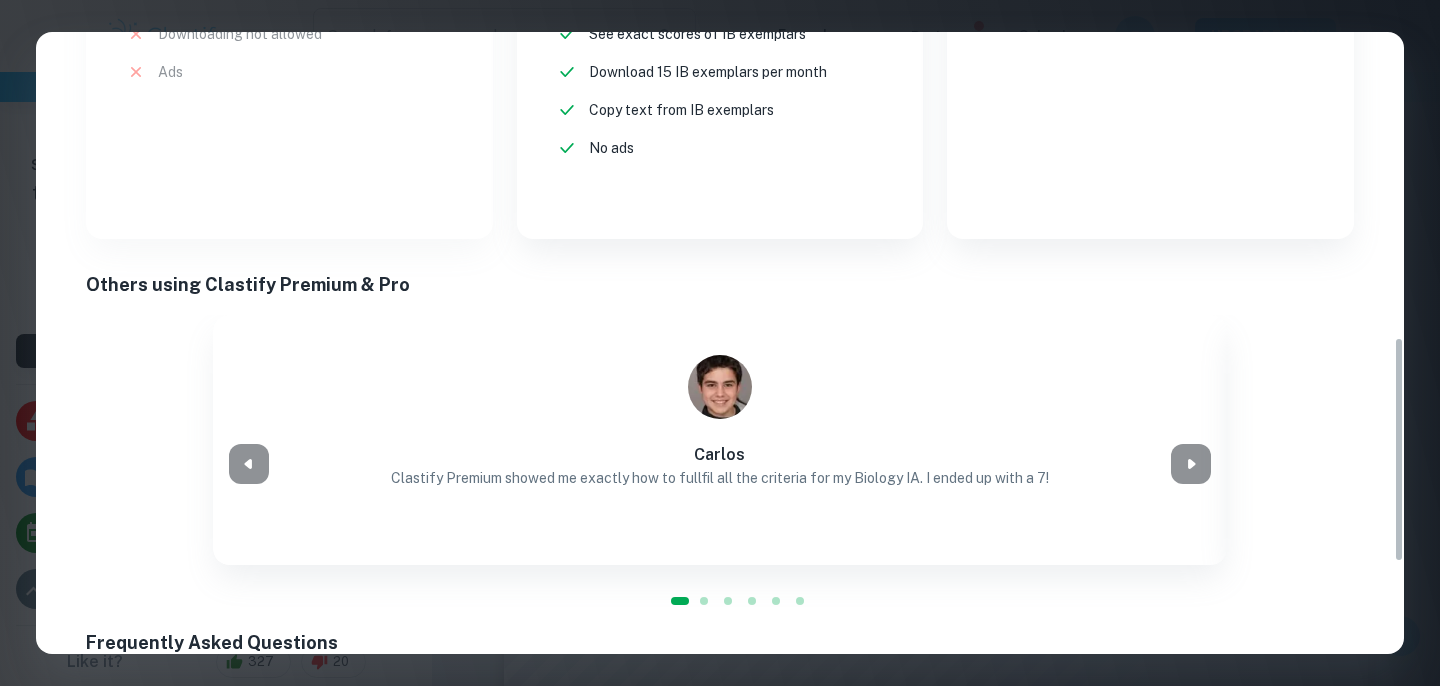 type on "21" 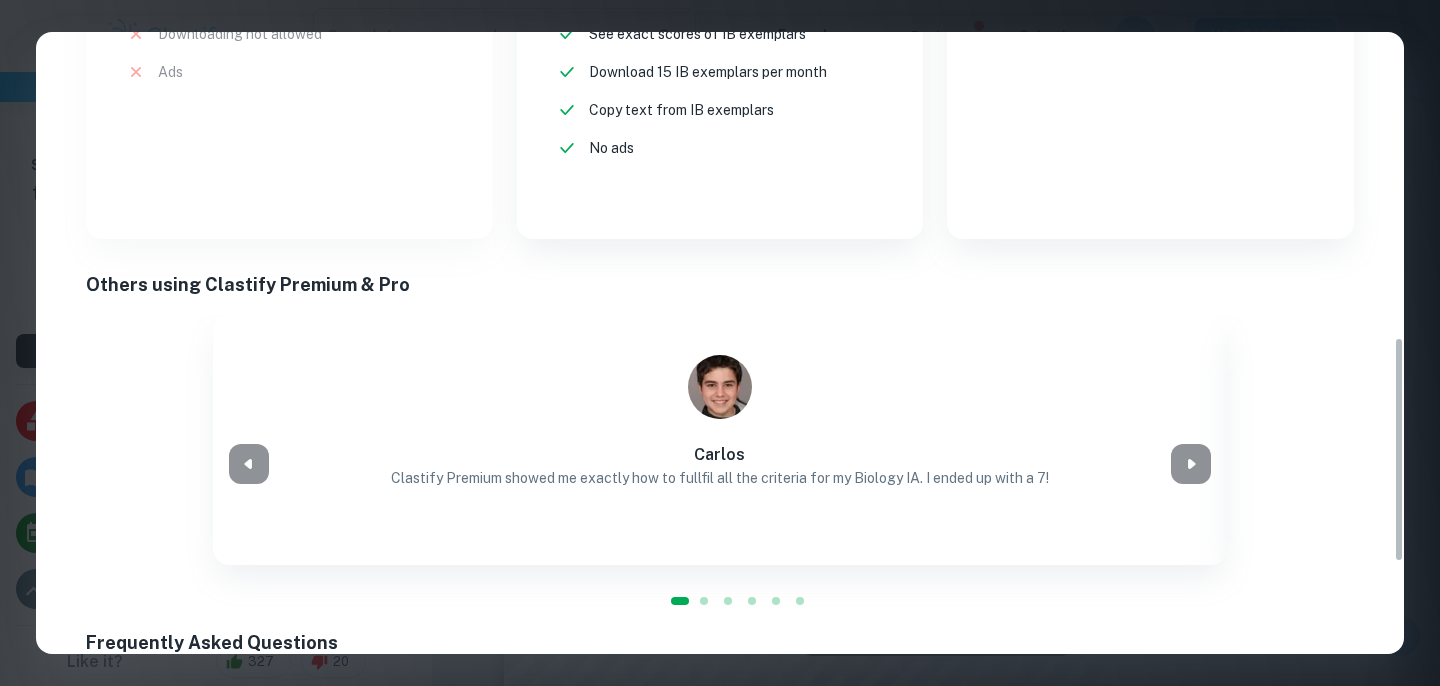 scroll, scrollTop: 25554, scrollLeft: 0, axis: vertical 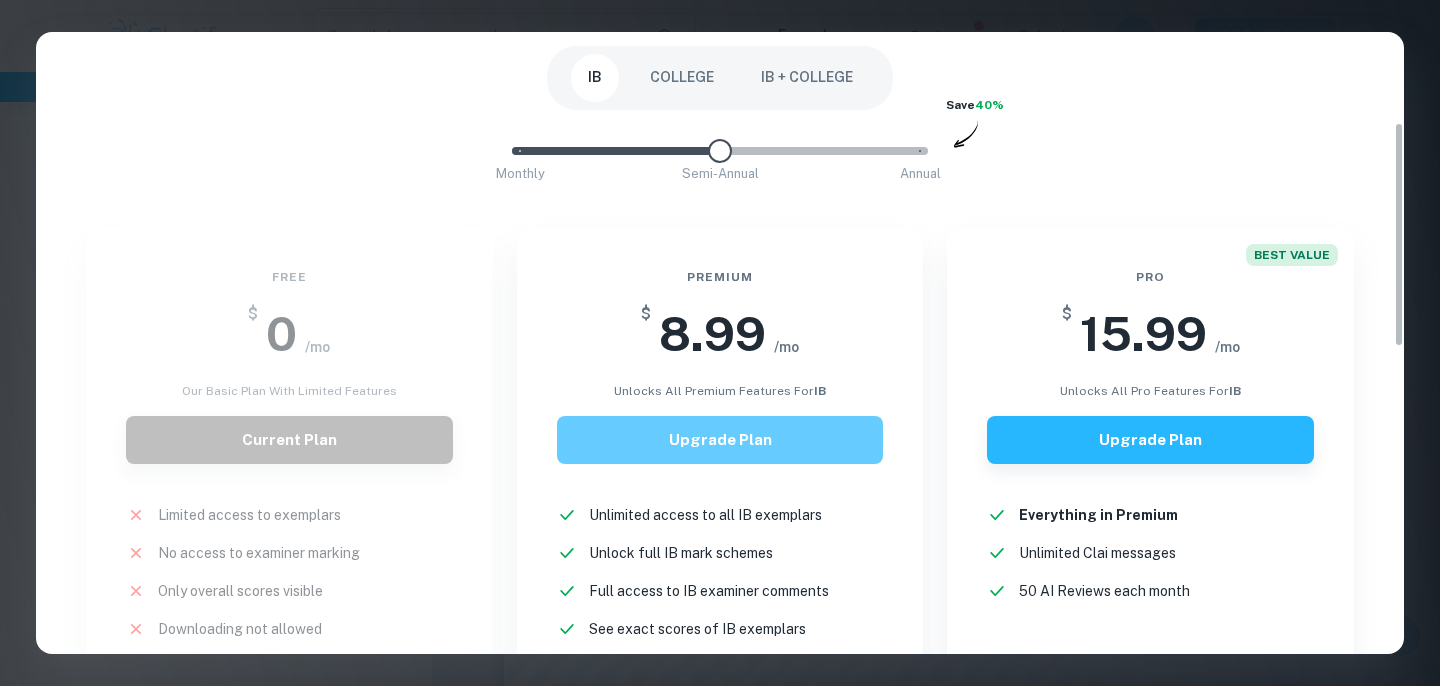 click on "Upgrade Plan" at bounding box center (720, 440) 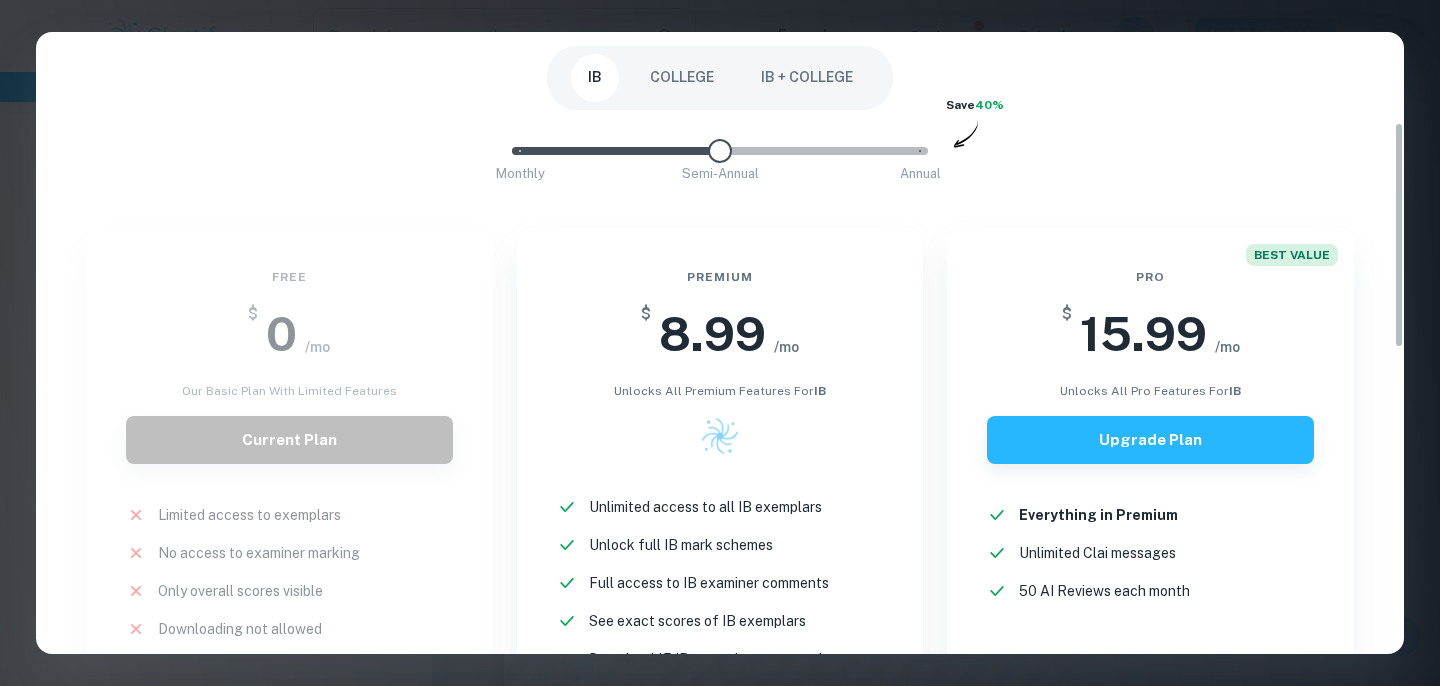 scroll, scrollTop: 310, scrollLeft: 0, axis: vertical 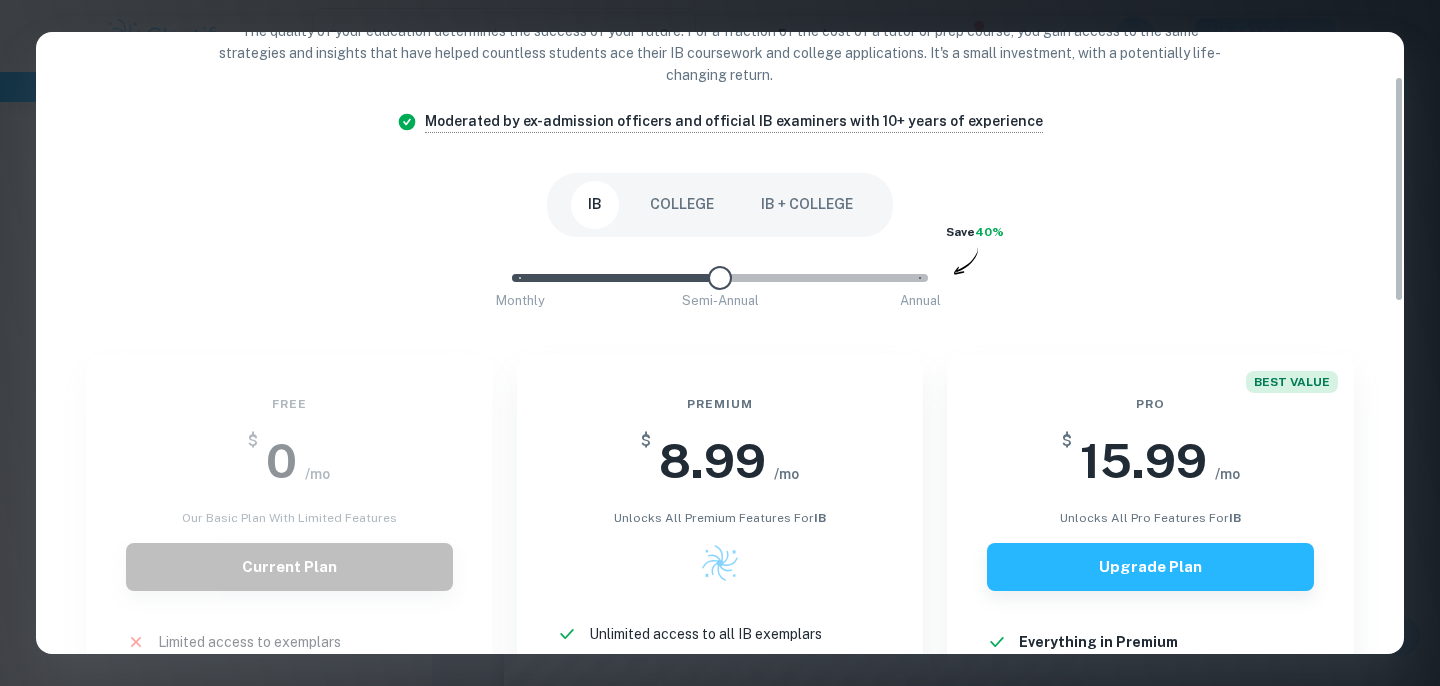 click on "IB + COLLEGE" at bounding box center (807, 205) 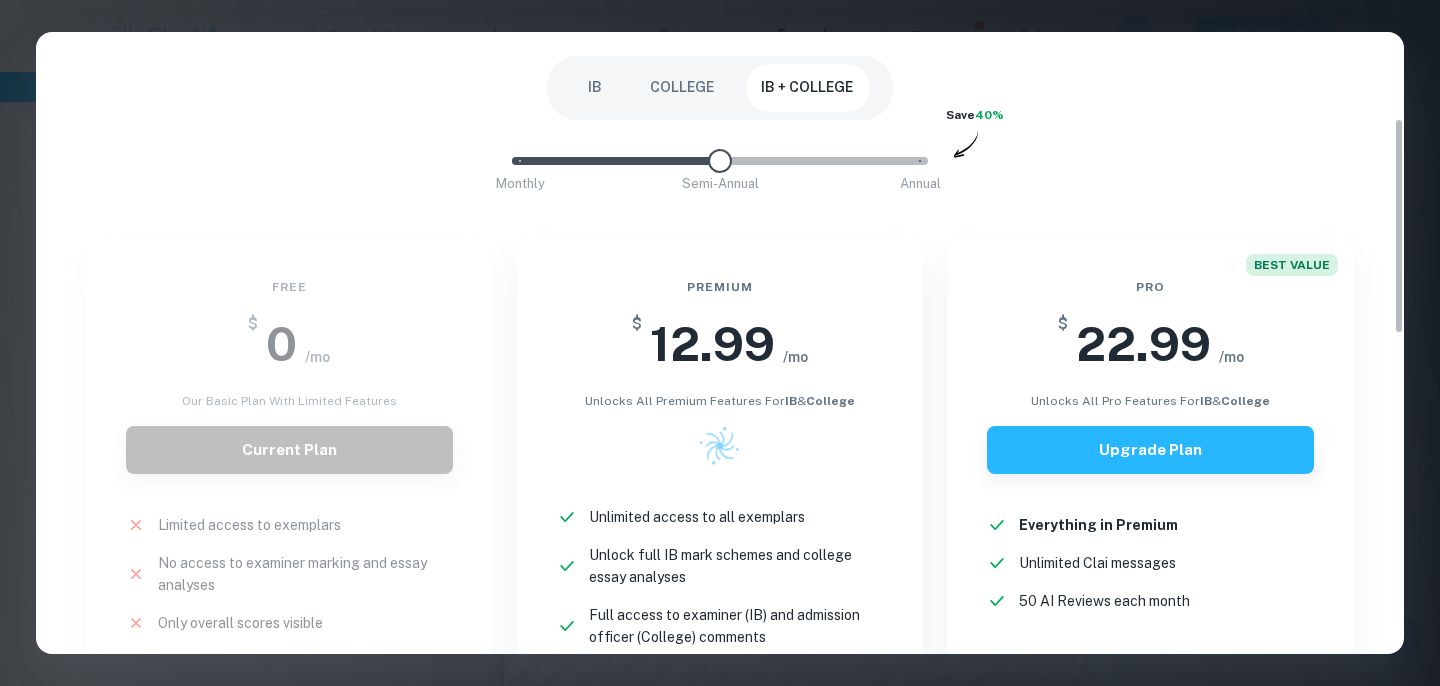 scroll, scrollTop: 180, scrollLeft: 0, axis: vertical 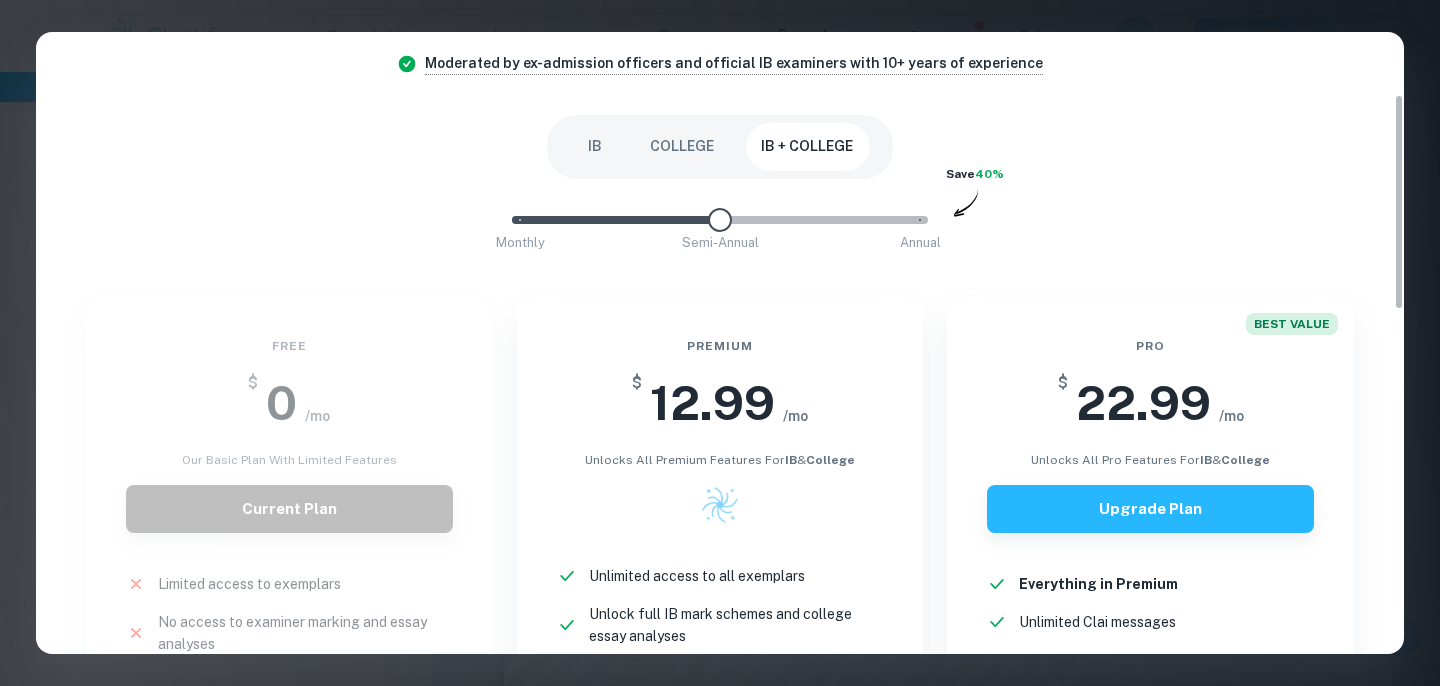 click on "IB" at bounding box center (595, 147) 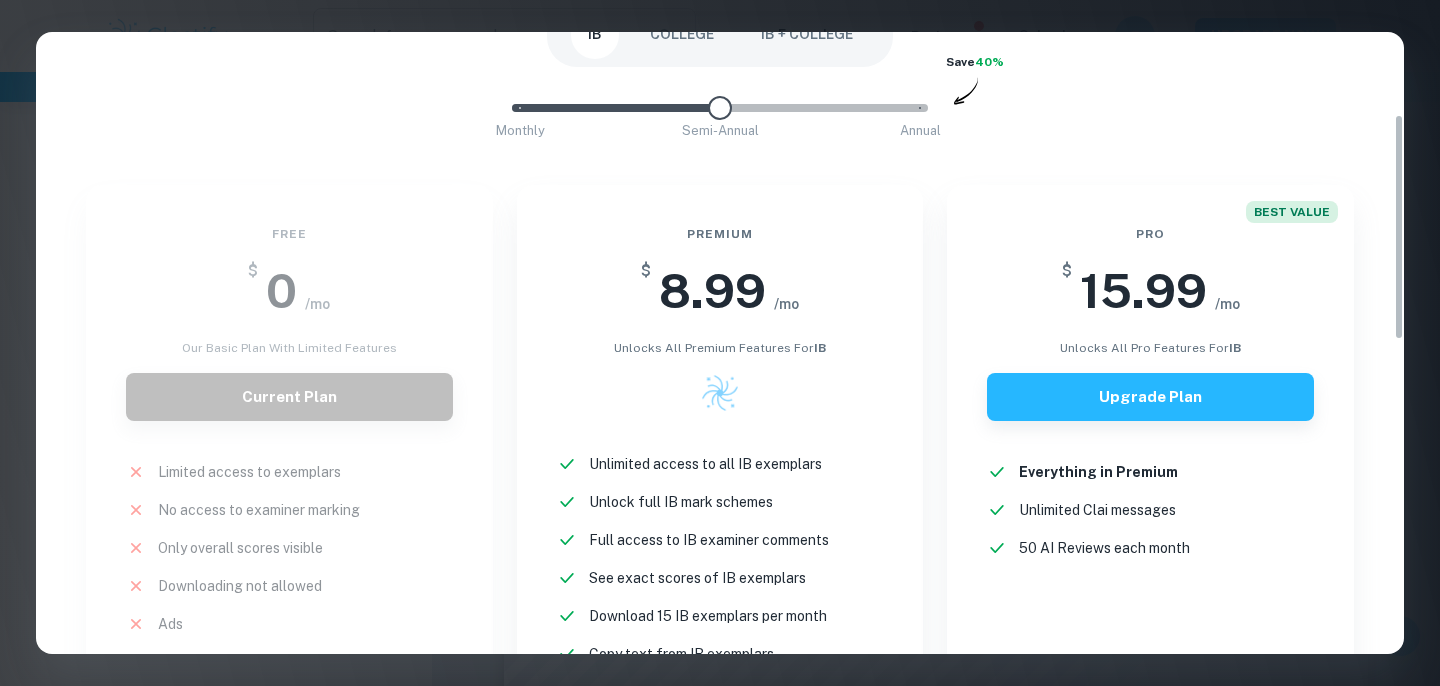 scroll, scrollTop: 197, scrollLeft: 0, axis: vertical 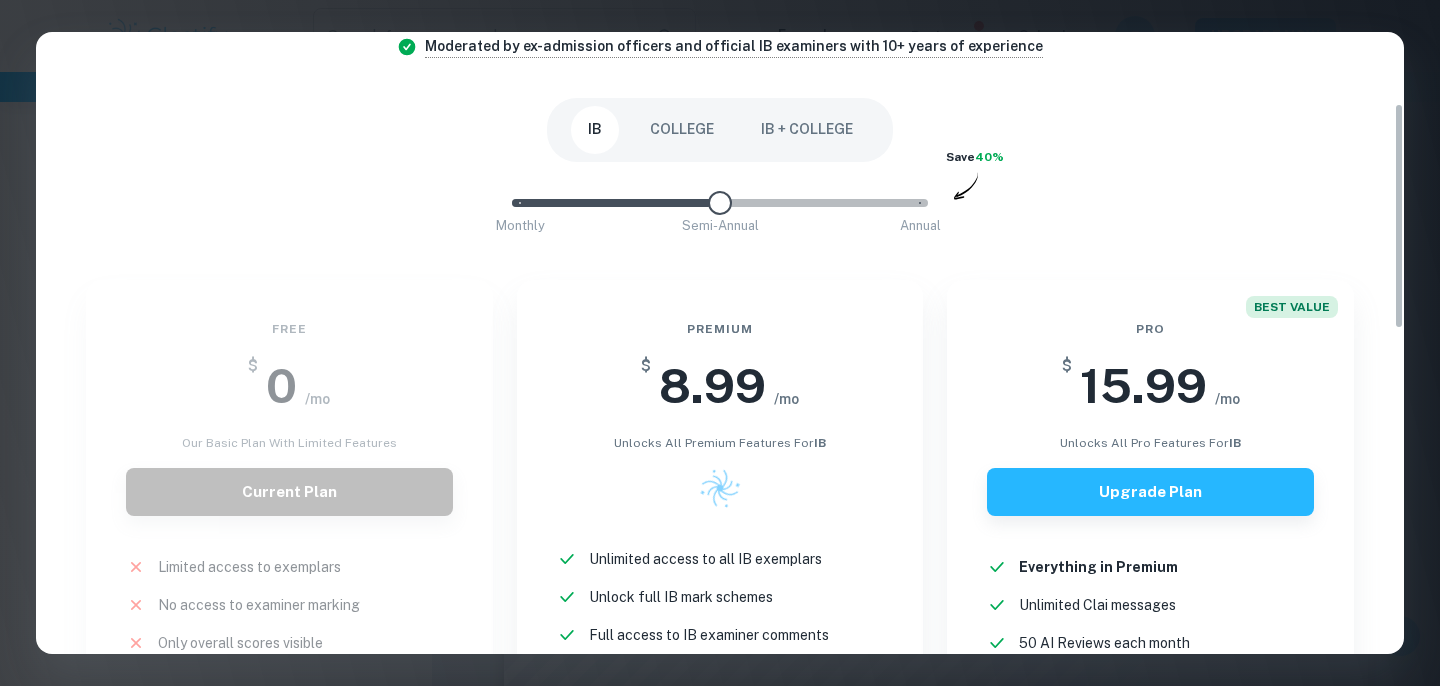 click on "IB + COLLEGE" at bounding box center [807, 130] 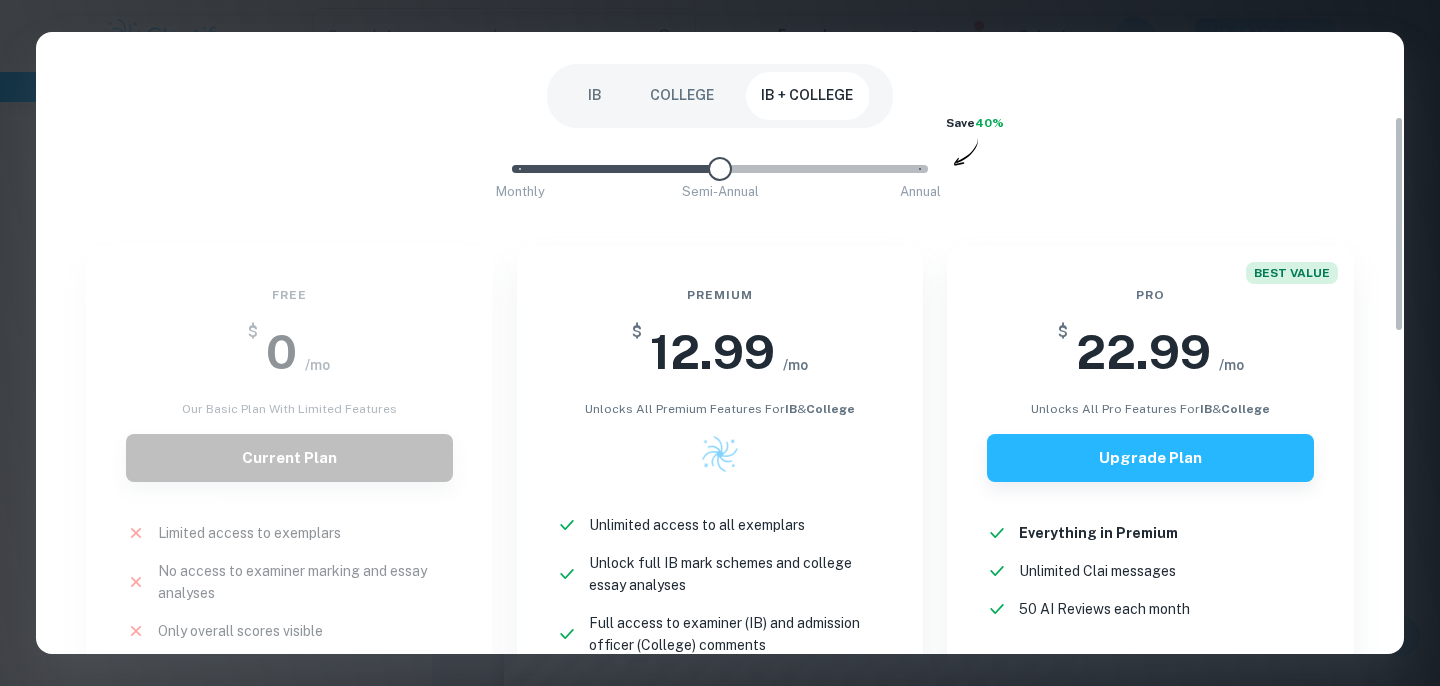 scroll, scrollTop: 196, scrollLeft: 0, axis: vertical 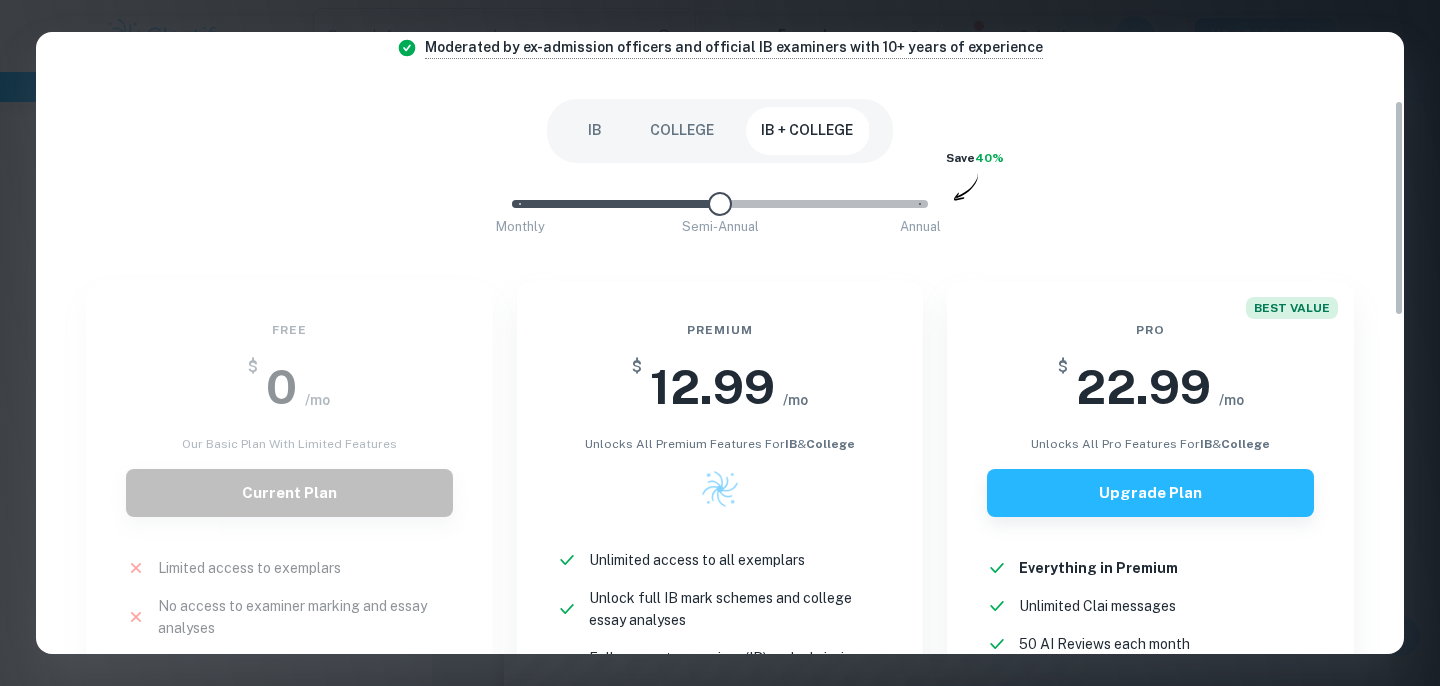 click on "IB" at bounding box center (595, 131) 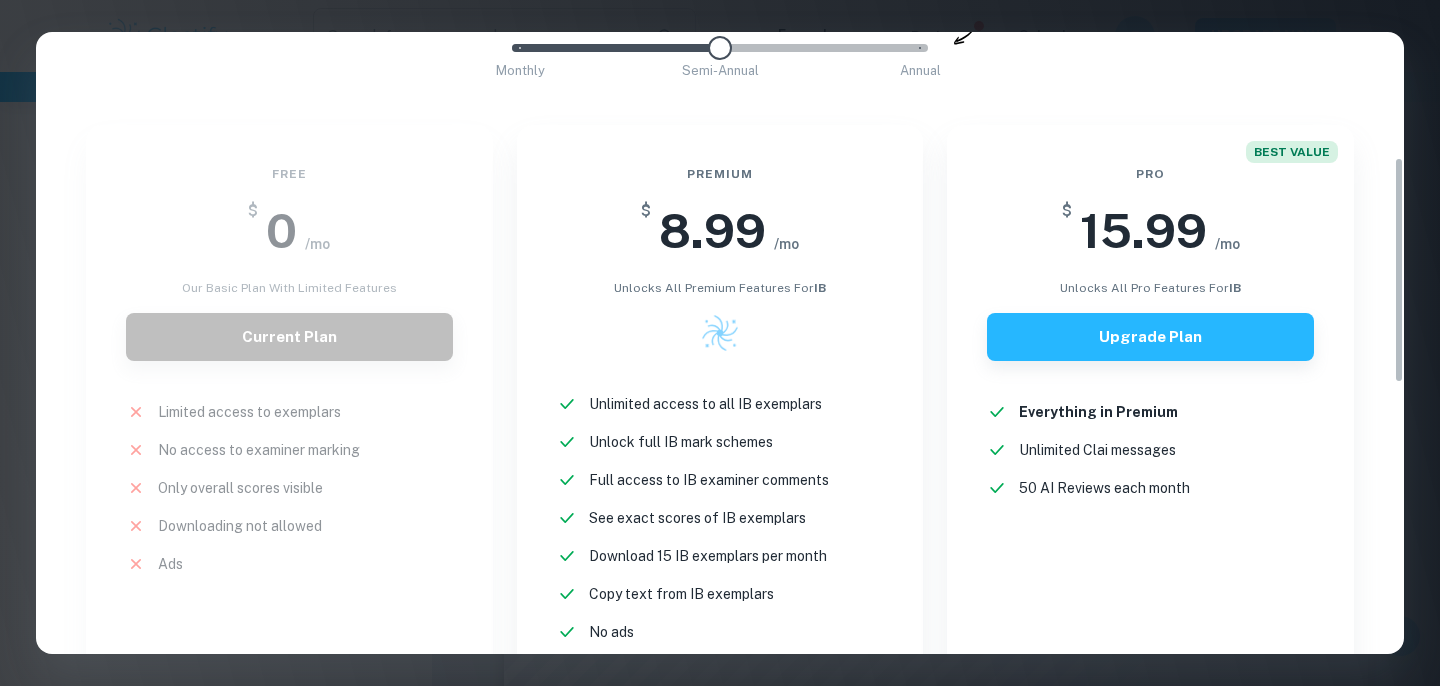 scroll, scrollTop: 344, scrollLeft: 0, axis: vertical 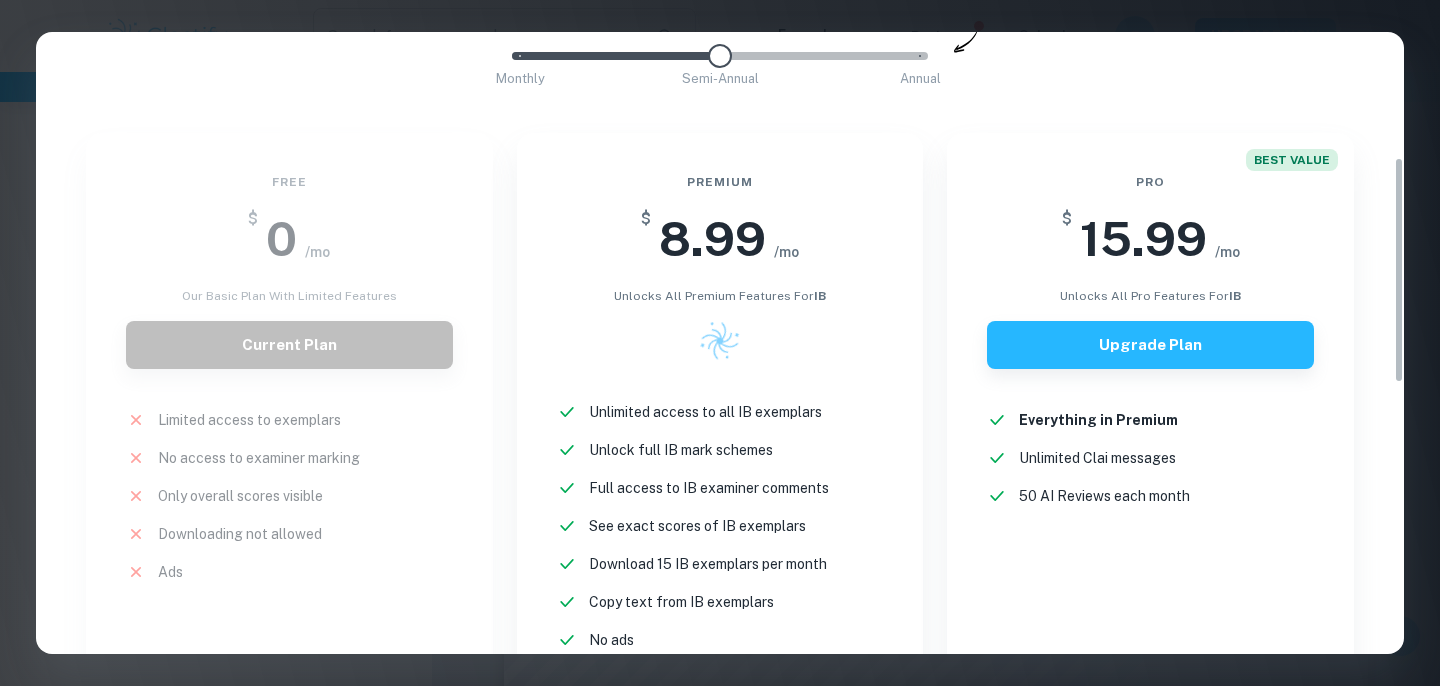 click on "Premium $ 8.99 /mo unlocks all premium features for  IB Unlimited access to all IB exemplars Unlock full IB mark schemes Full access to IB examiner comments See exact scores of IB exemplars Download 15 IB exemplars per month New! Copy text from IB exemplars No ads New!" at bounding box center (720, 432) 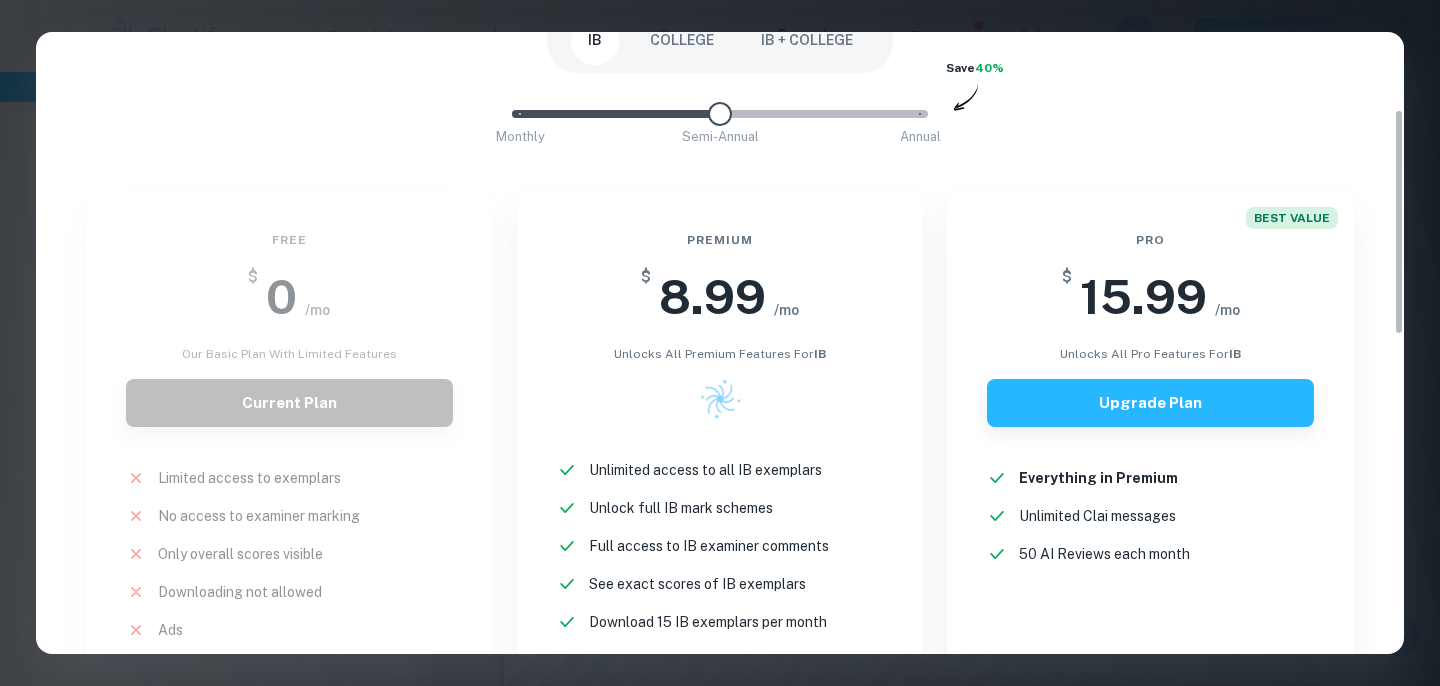 scroll, scrollTop: 163, scrollLeft: 0, axis: vertical 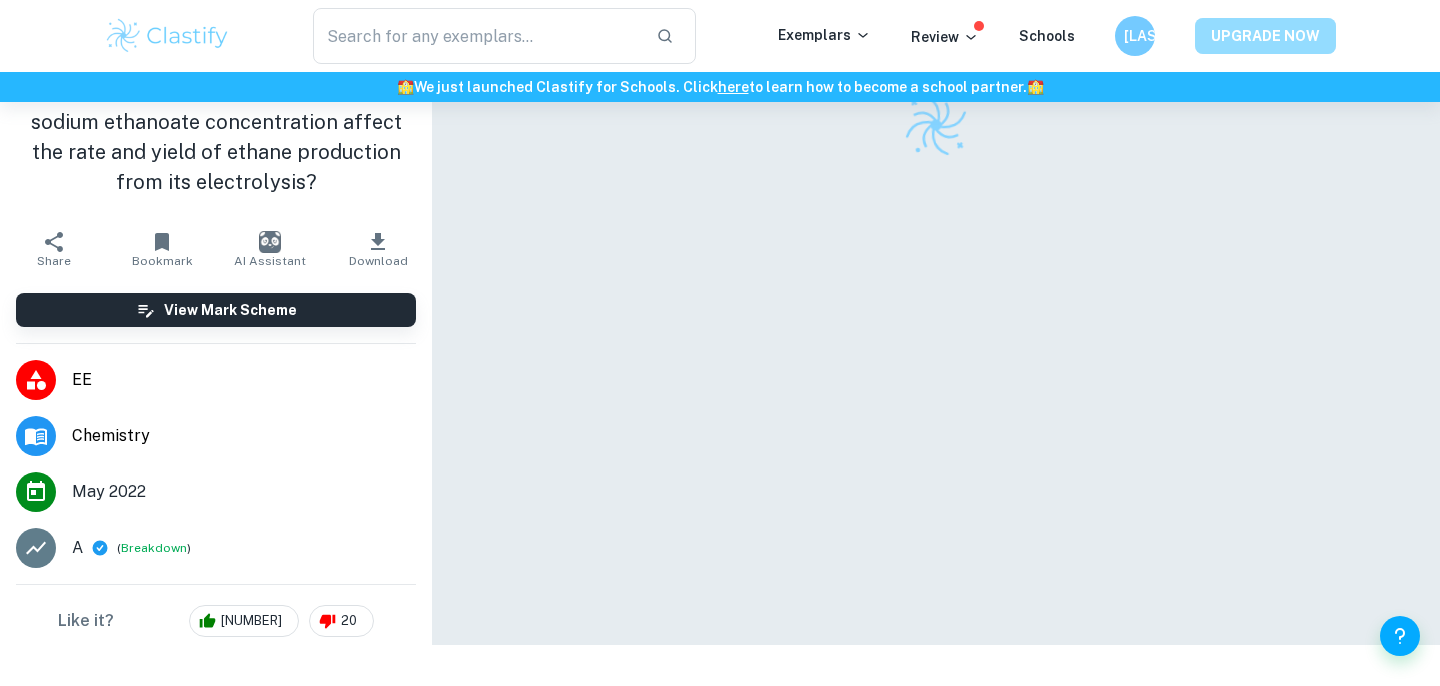 click on "UPGRADE NOW" at bounding box center [1265, 36] 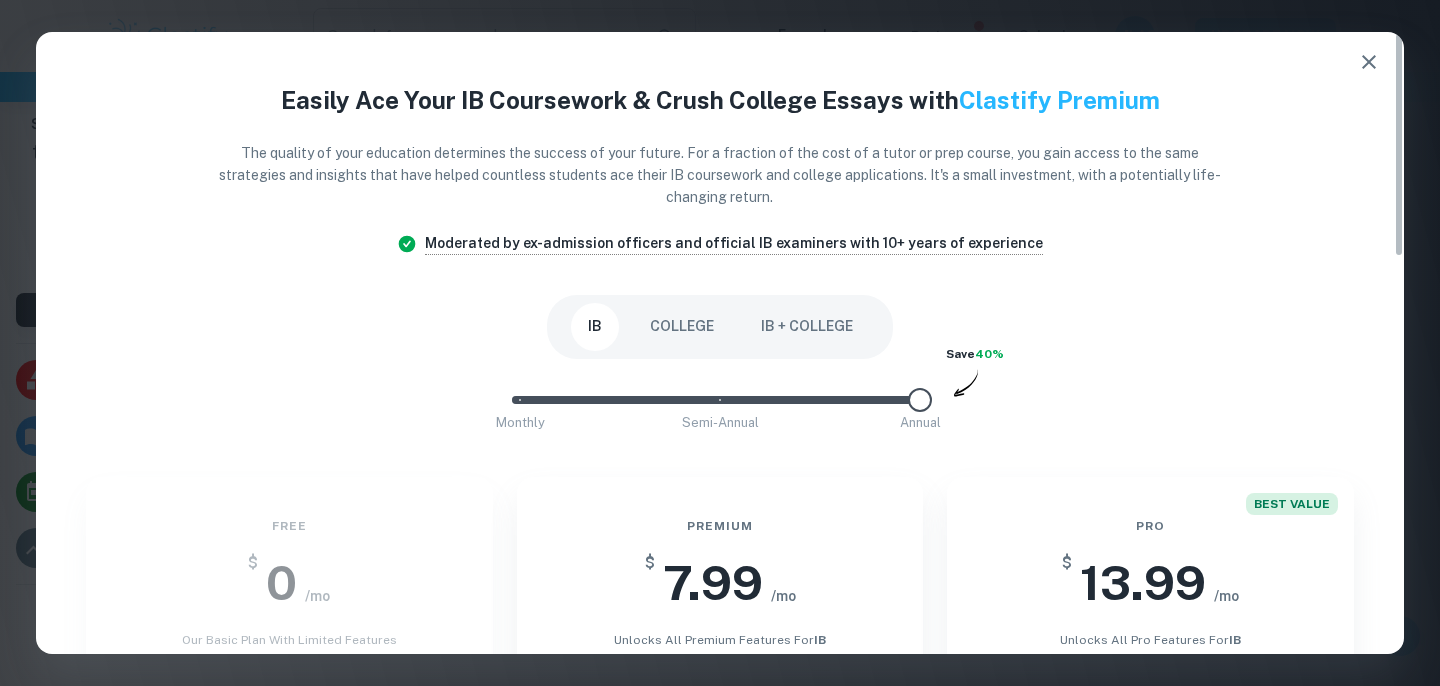 scroll, scrollTop: 0, scrollLeft: 0, axis: both 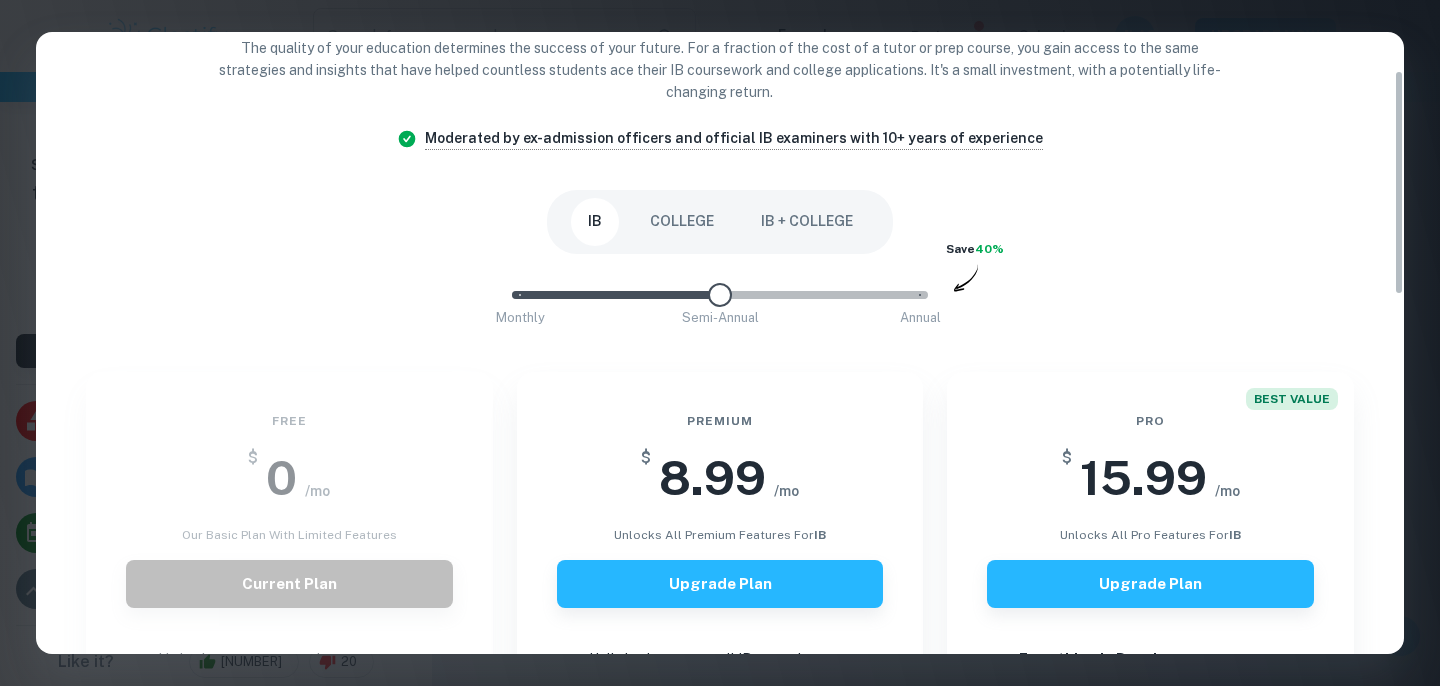 click on "Monthly Semi-Annual Annual" at bounding box center (720, 295) 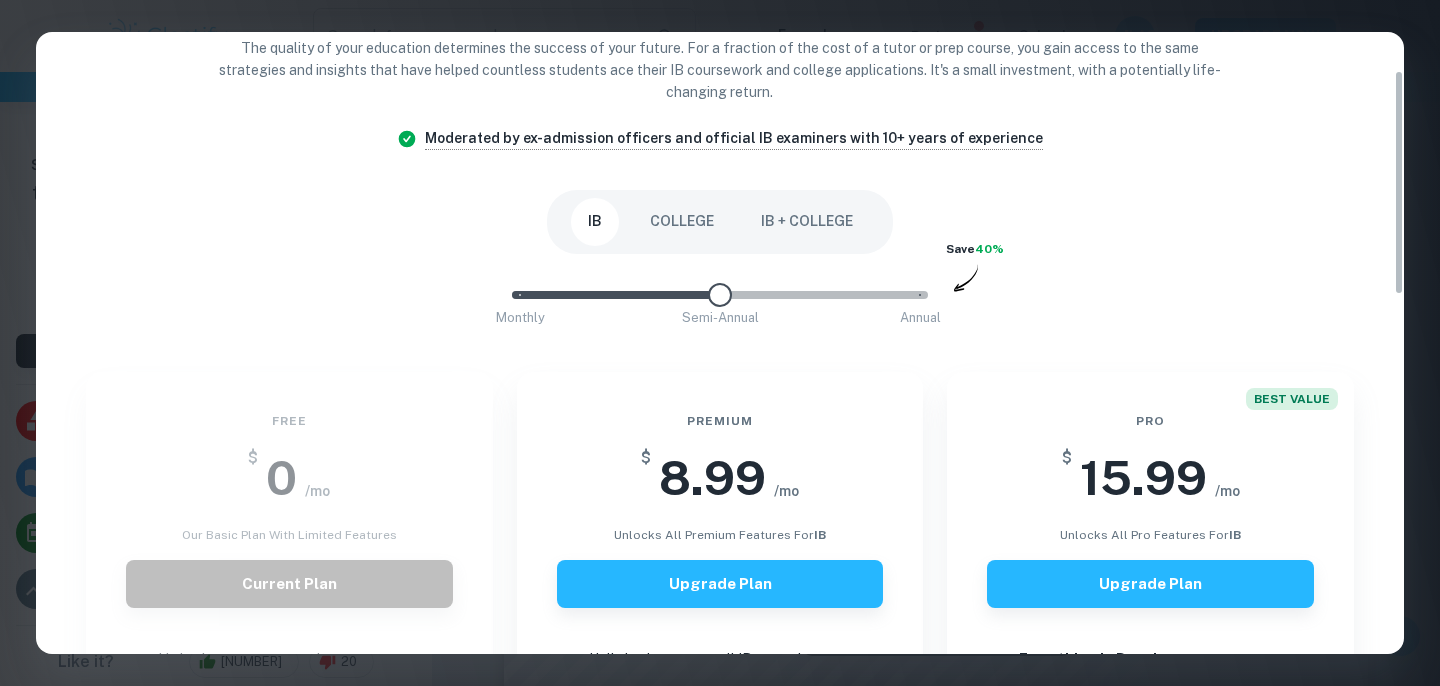 click on "Monthly Semi-Annual Annual" at bounding box center (720, 295) 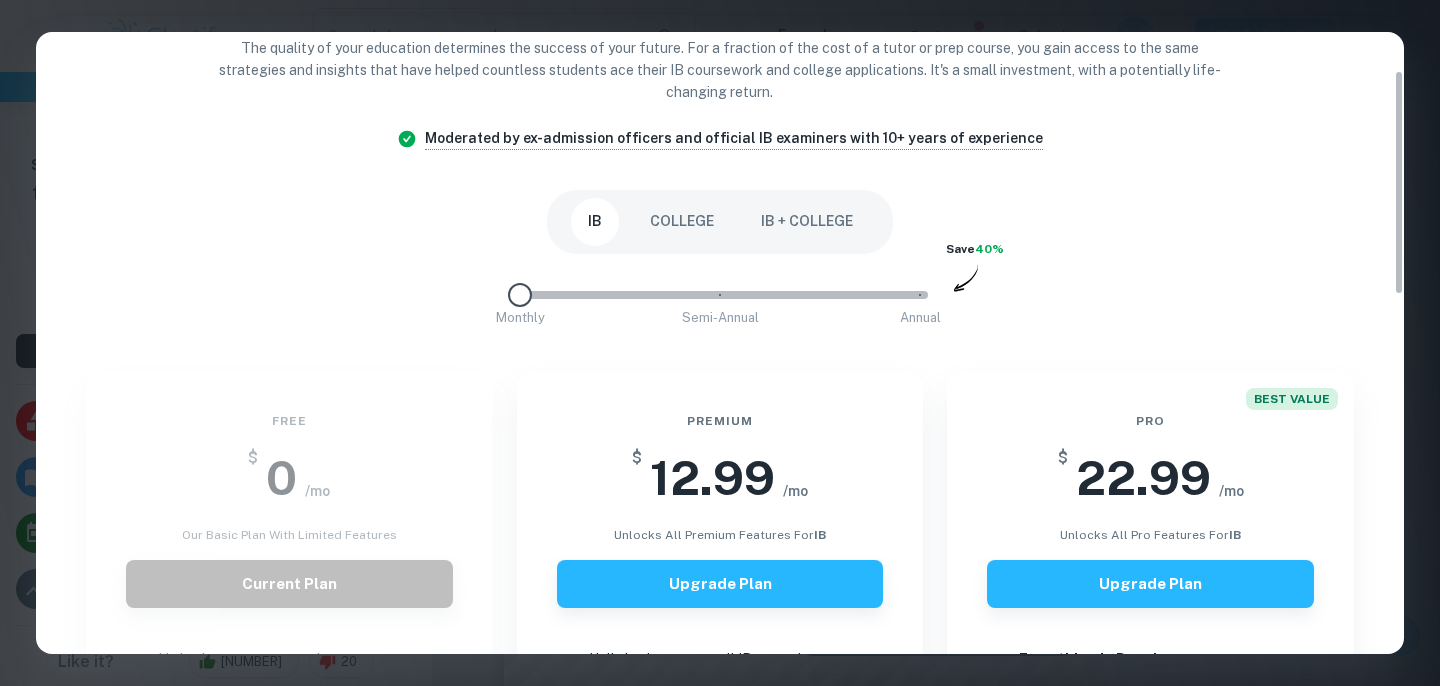 click at bounding box center [720, 295] 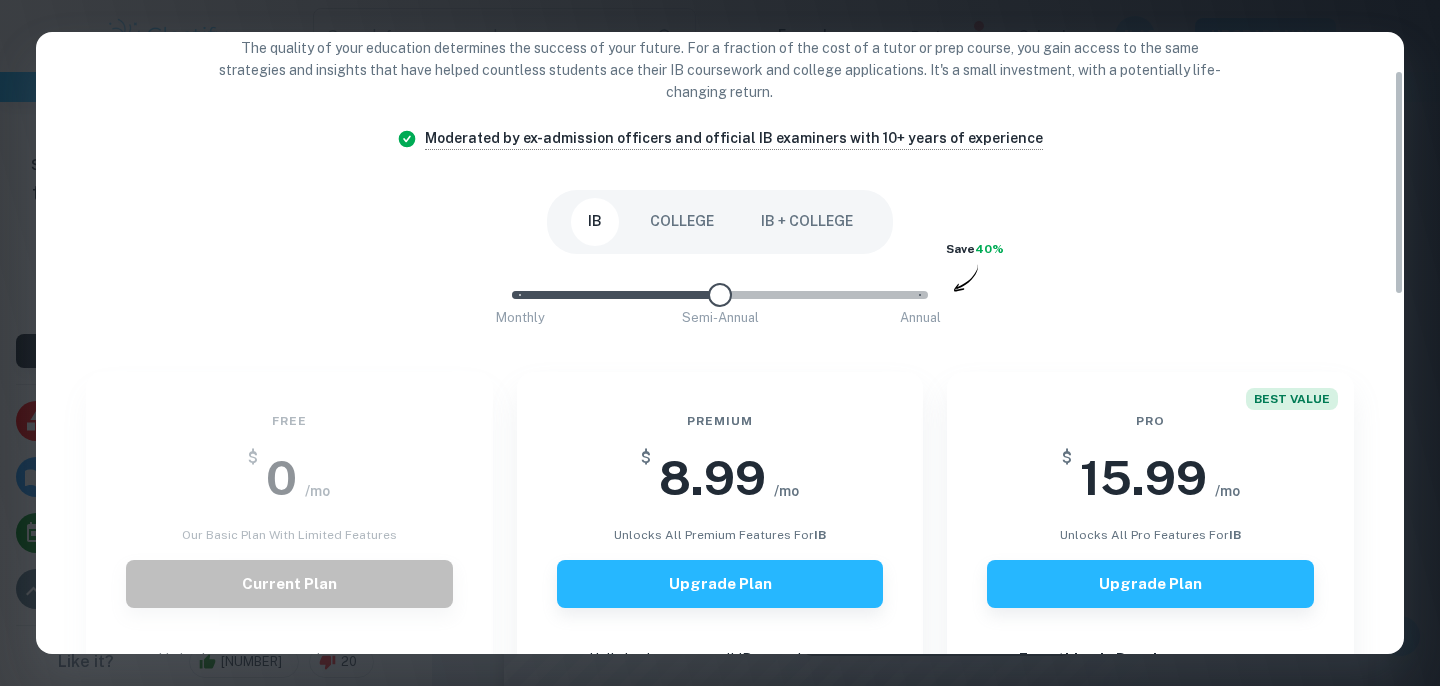 click on "Monthly Semi-Annual Annual" at bounding box center [720, 295] 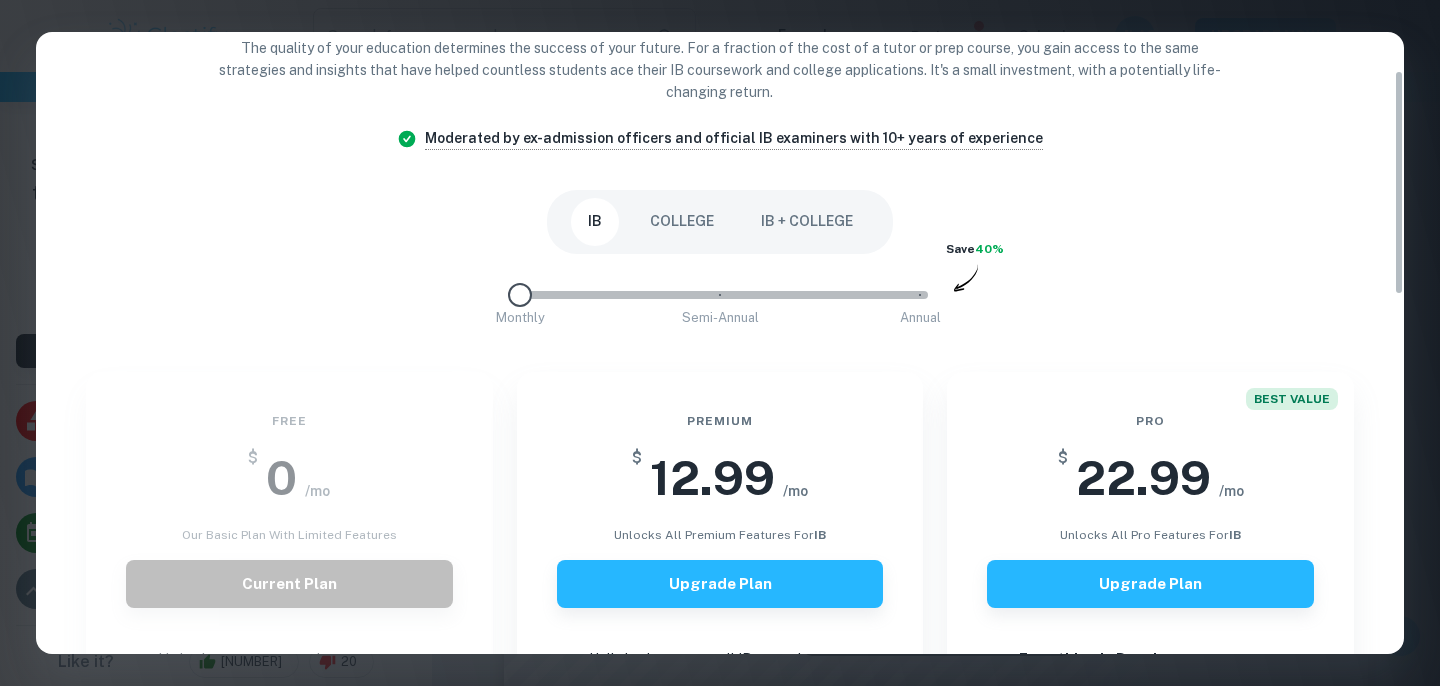 type on "1" 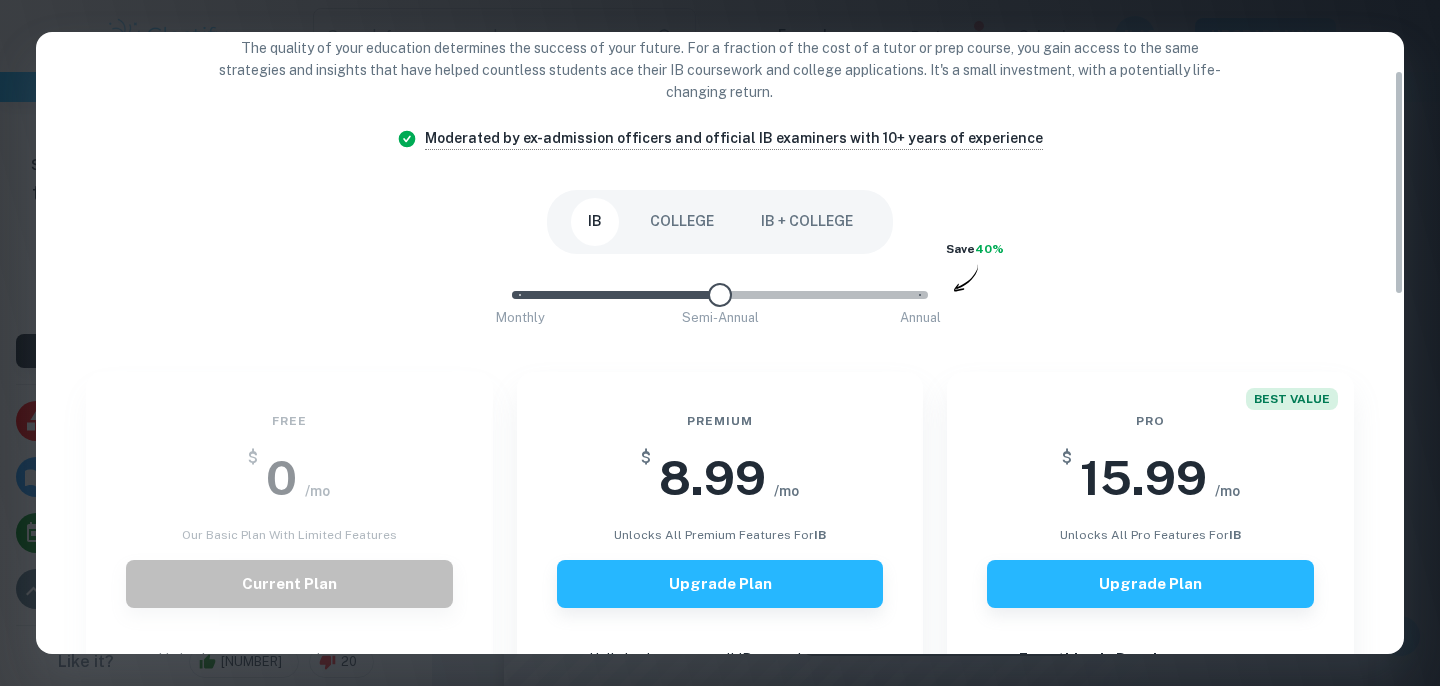 click on "Monthly Semi-Annual Annual" at bounding box center [720, 295] 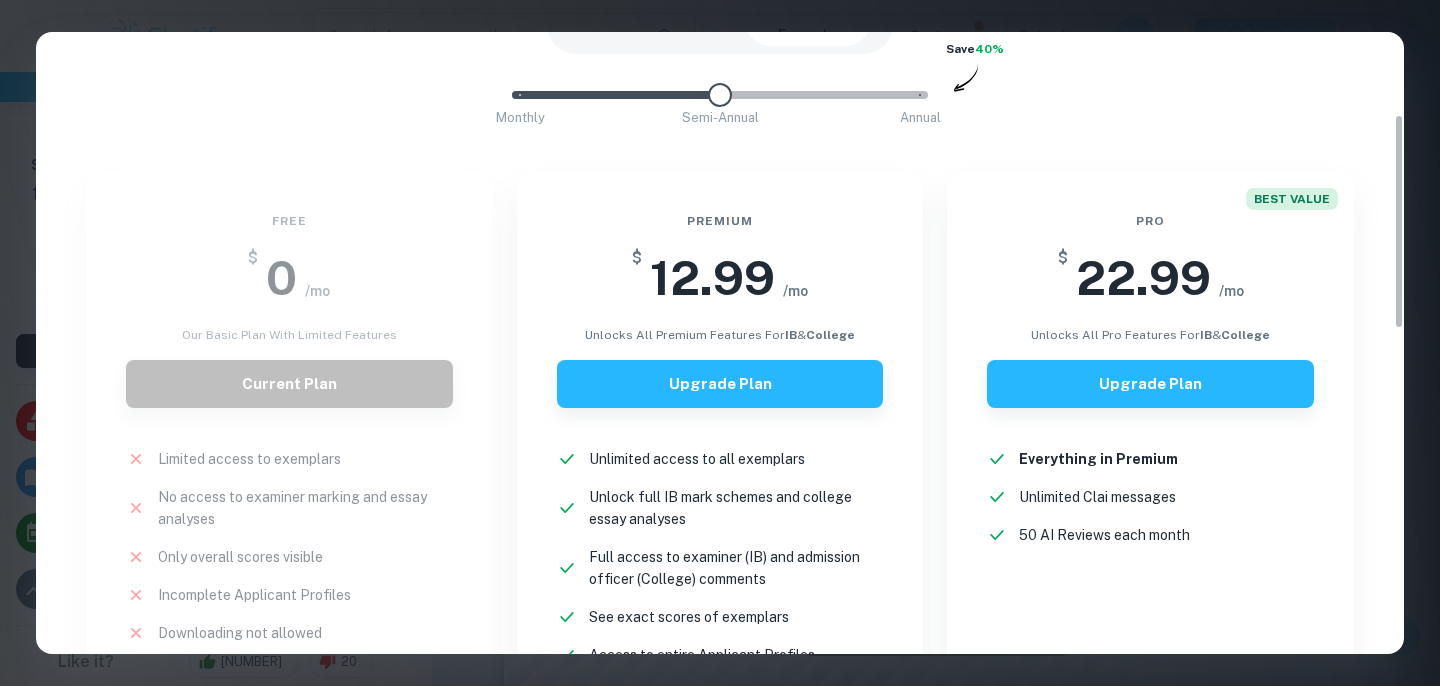 scroll, scrollTop: 203, scrollLeft: 0, axis: vertical 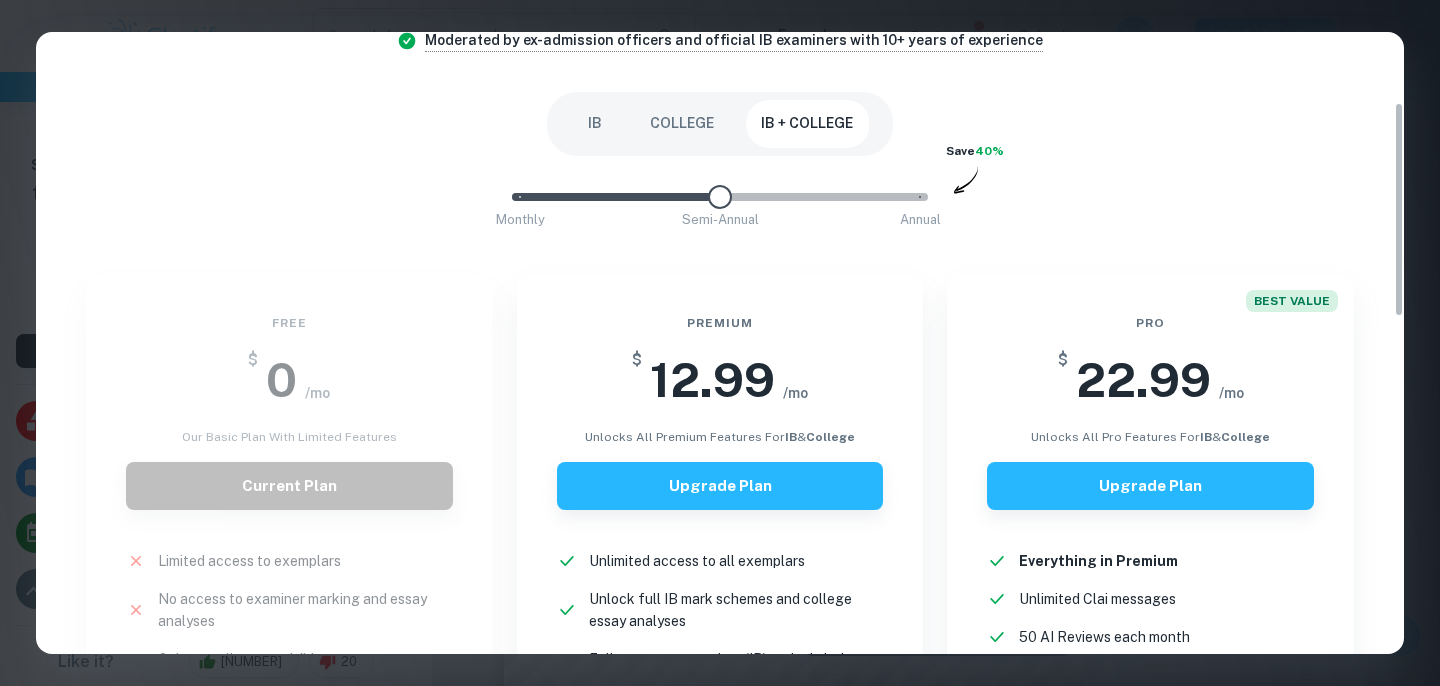 click on "COLLEGE" at bounding box center (682, 124) 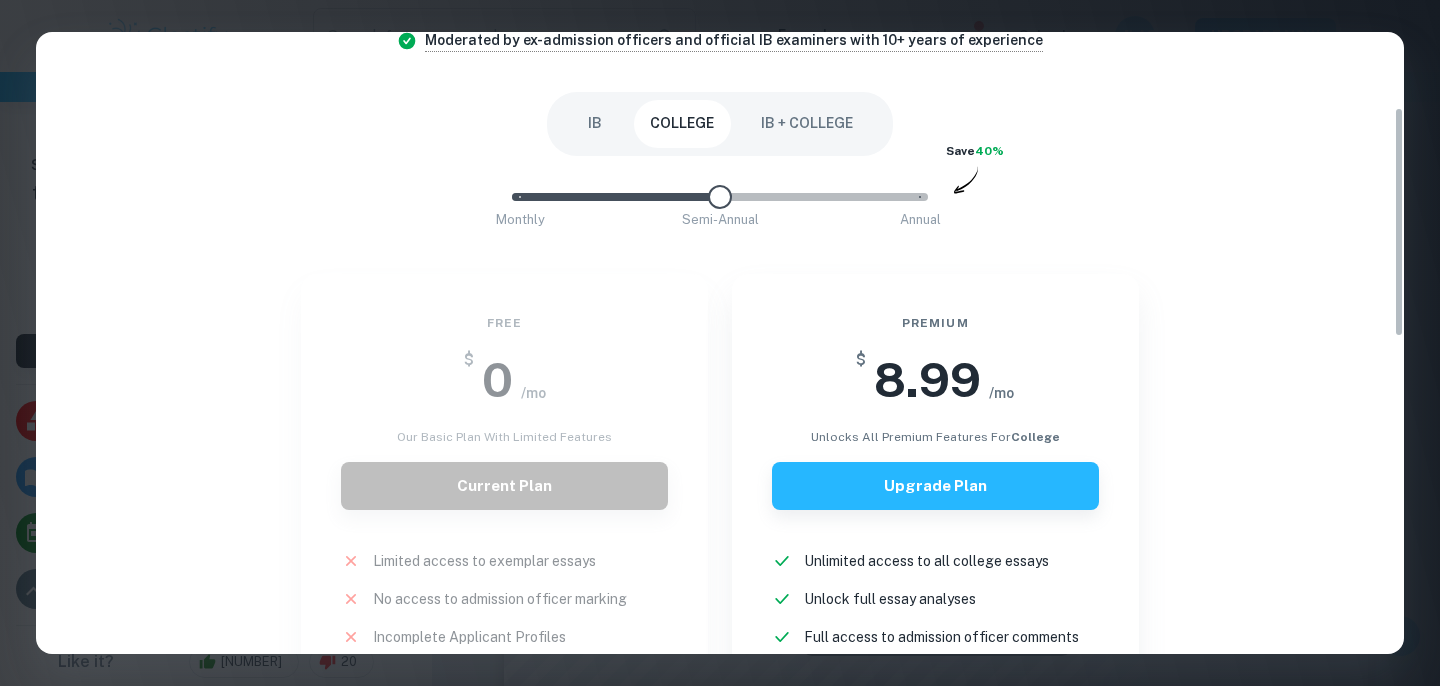 click on "IB" at bounding box center [595, 124] 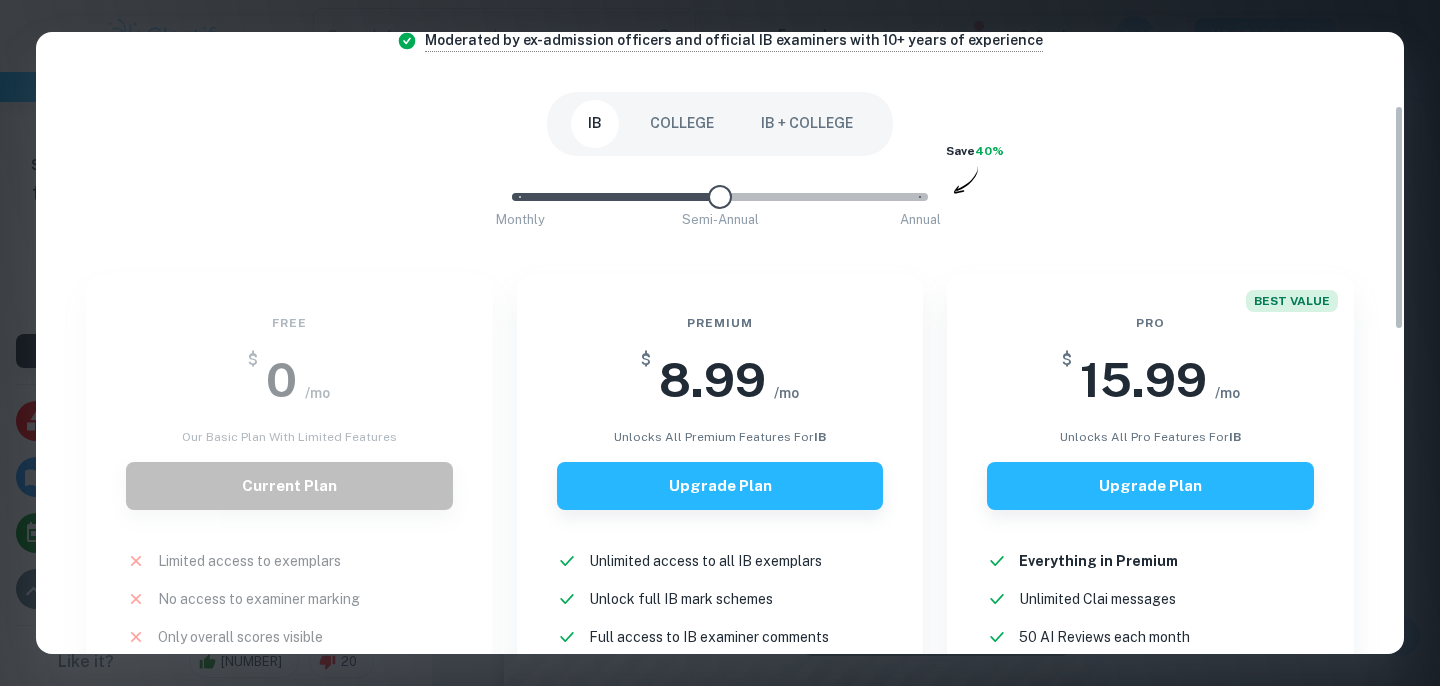 click on "IB + COLLEGE" at bounding box center [807, 124] 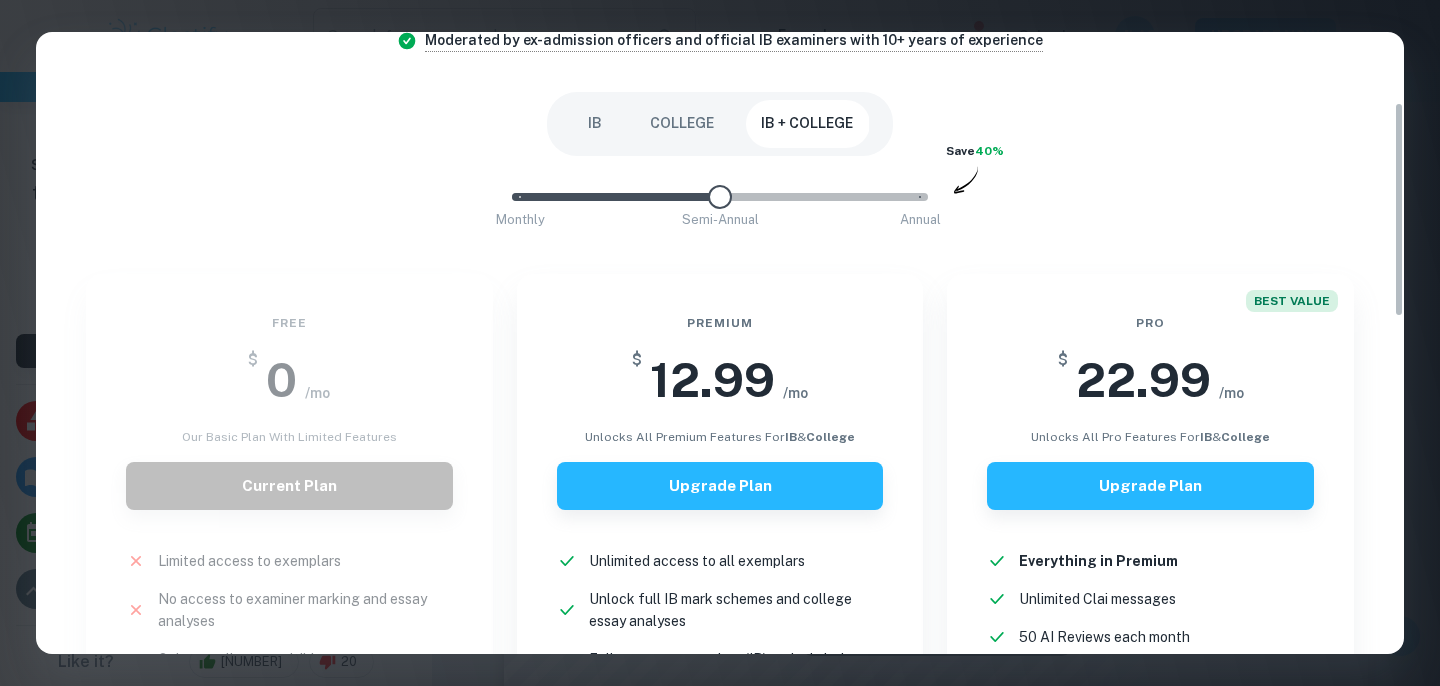 click on "IB" at bounding box center (595, 124) 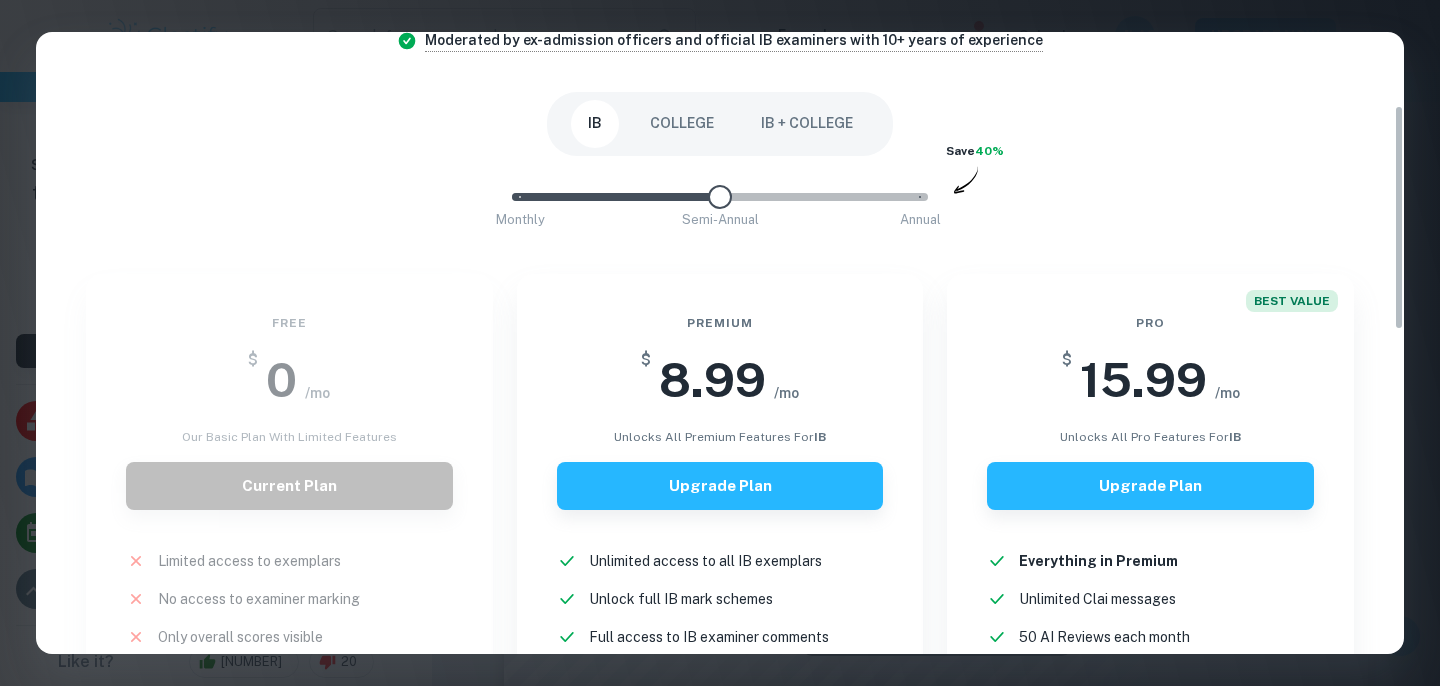 click on "IB + COLLEGE" at bounding box center (807, 124) 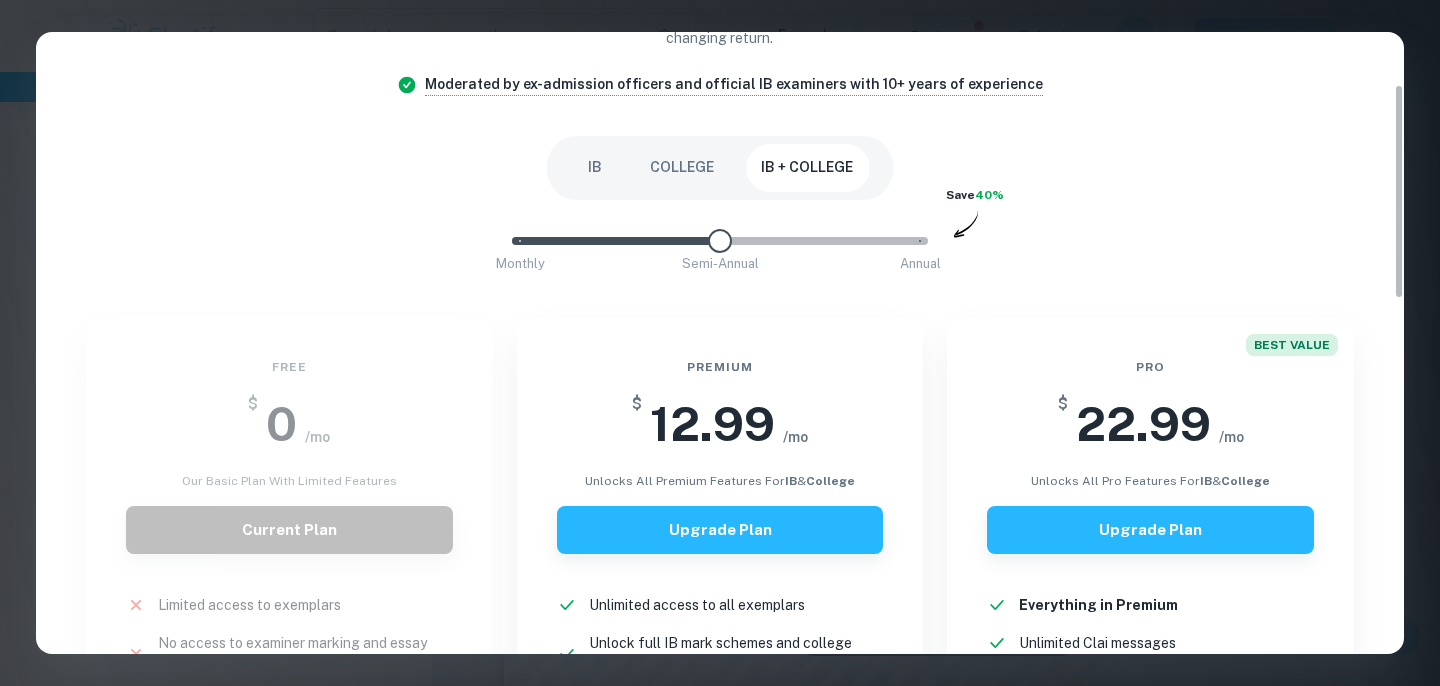scroll, scrollTop: 153, scrollLeft: 0, axis: vertical 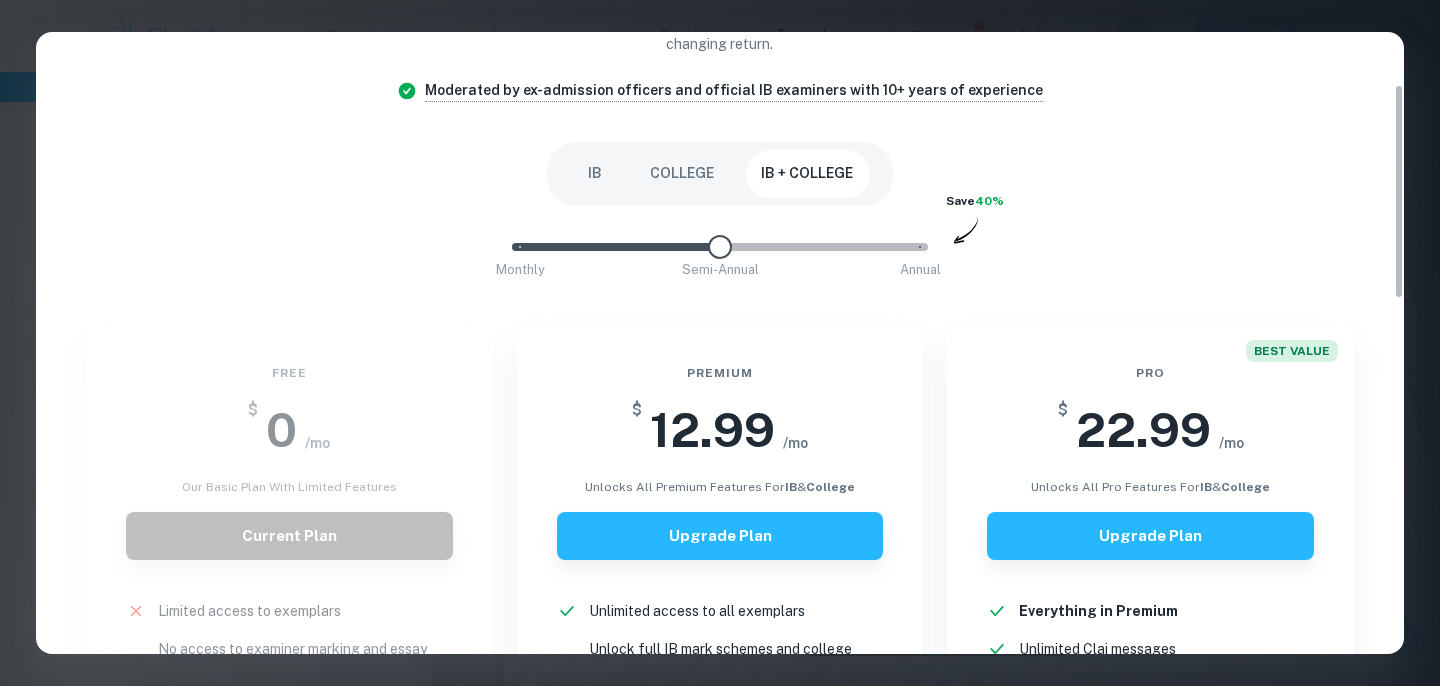 click on "IB" at bounding box center [595, 174] 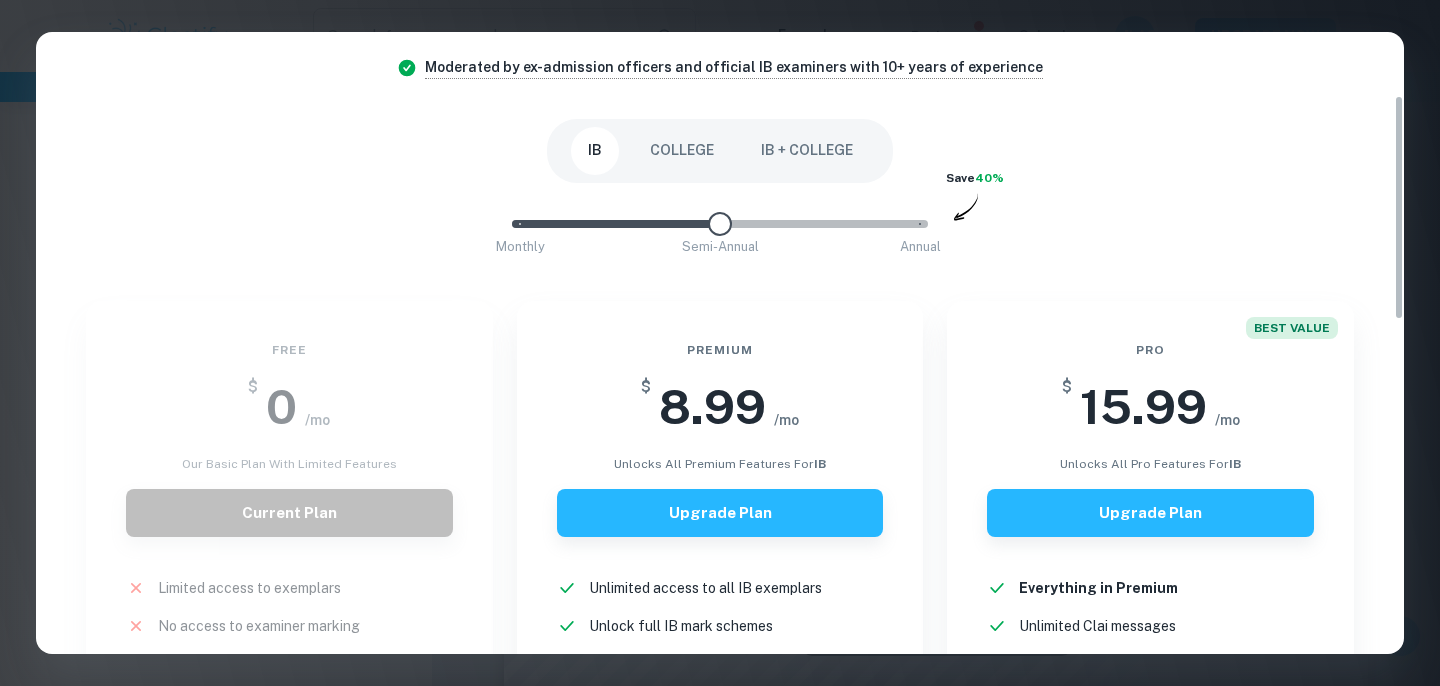 scroll, scrollTop: 178, scrollLeft: 0, axis: vertical 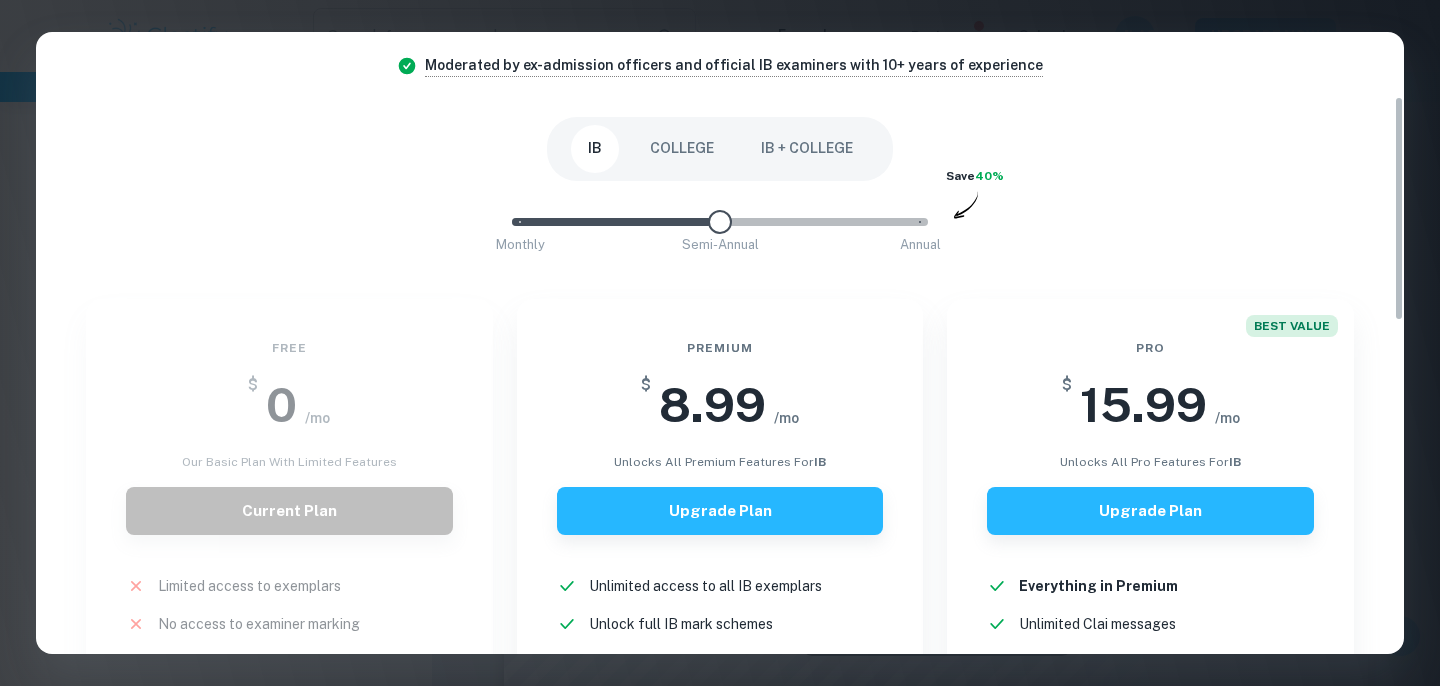 click on "COLLEGE" at bounding box center [682, 149] 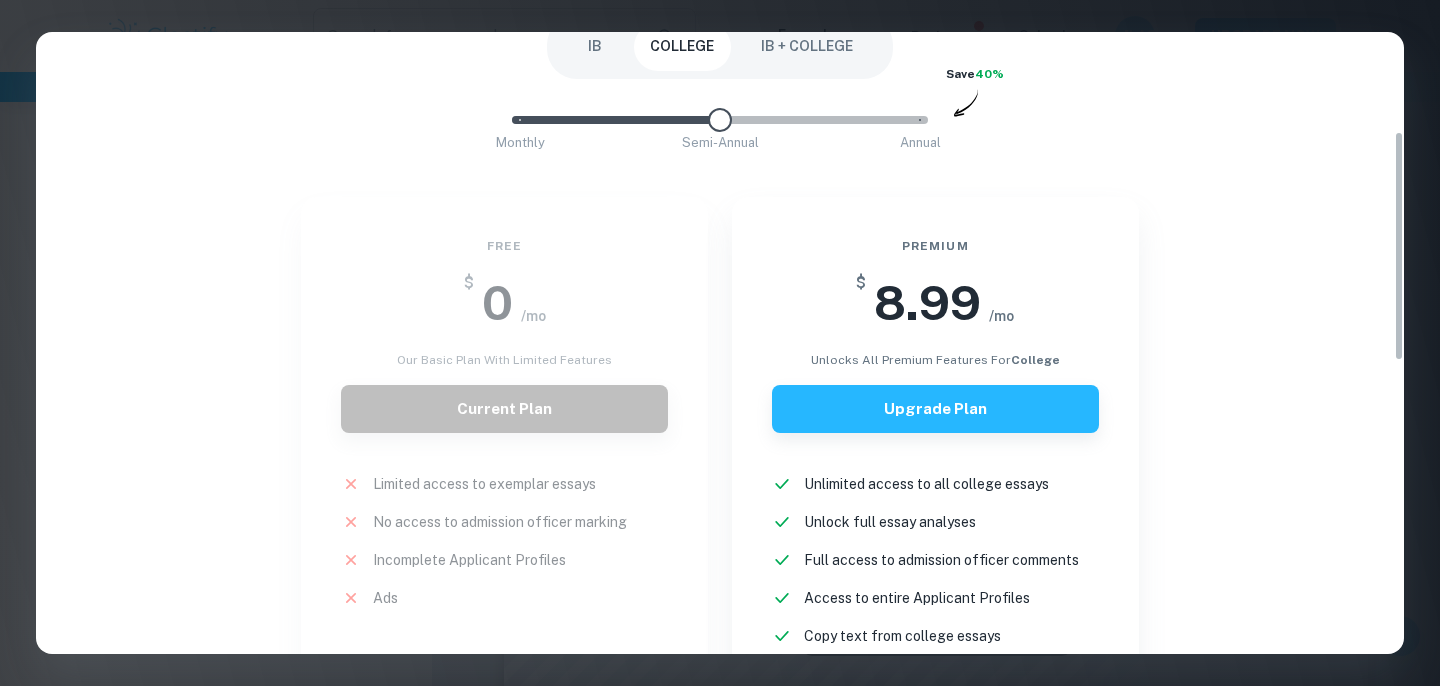 scroll, scrollTop: 268, scrollLeft: 0, axis: vertical 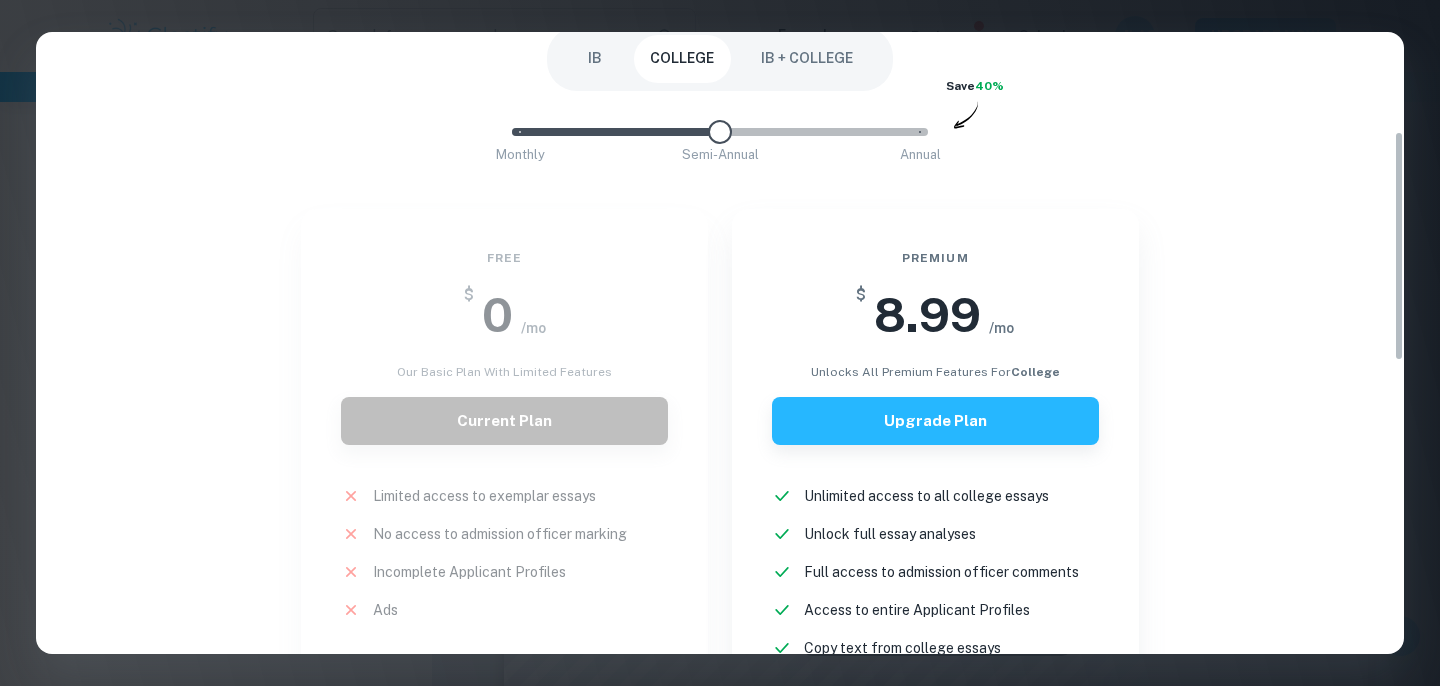 click on "IB" at bounding box center (595, 59) 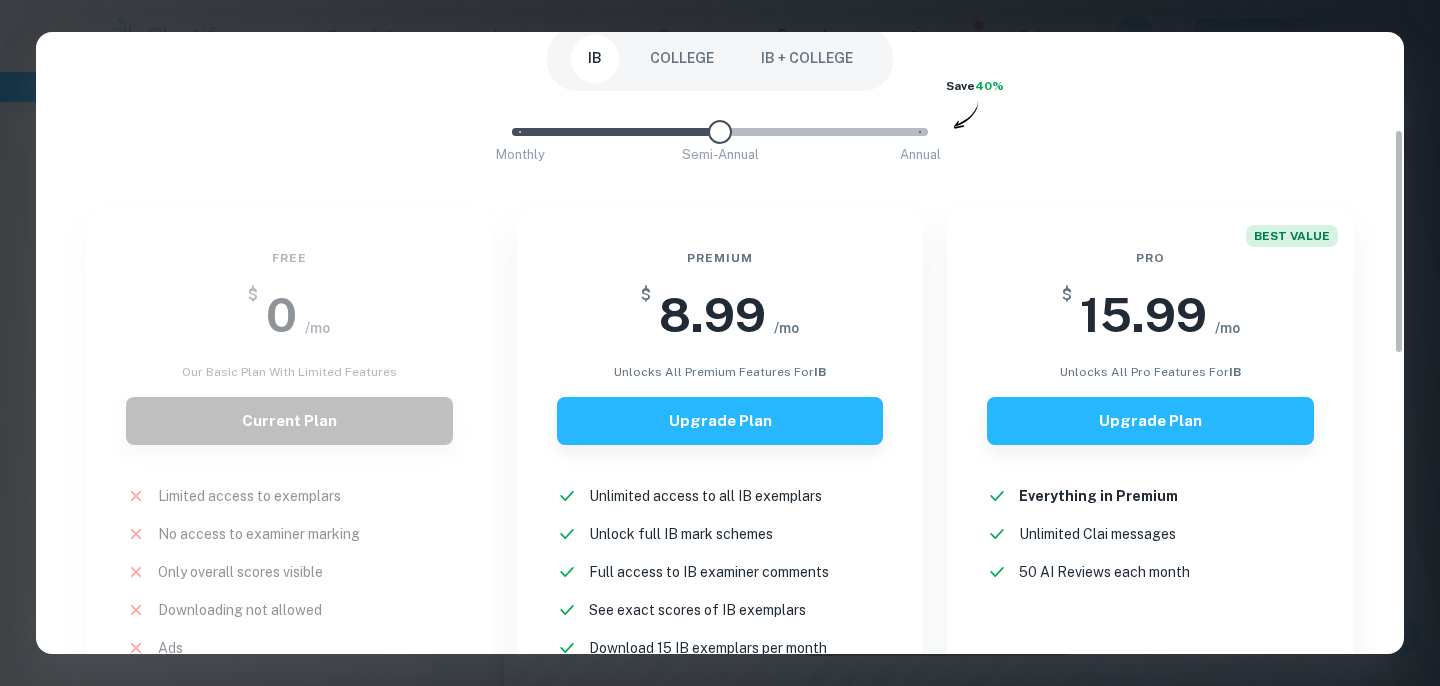 click on "IB + COLLEGE" at bounding box center (807, 59) 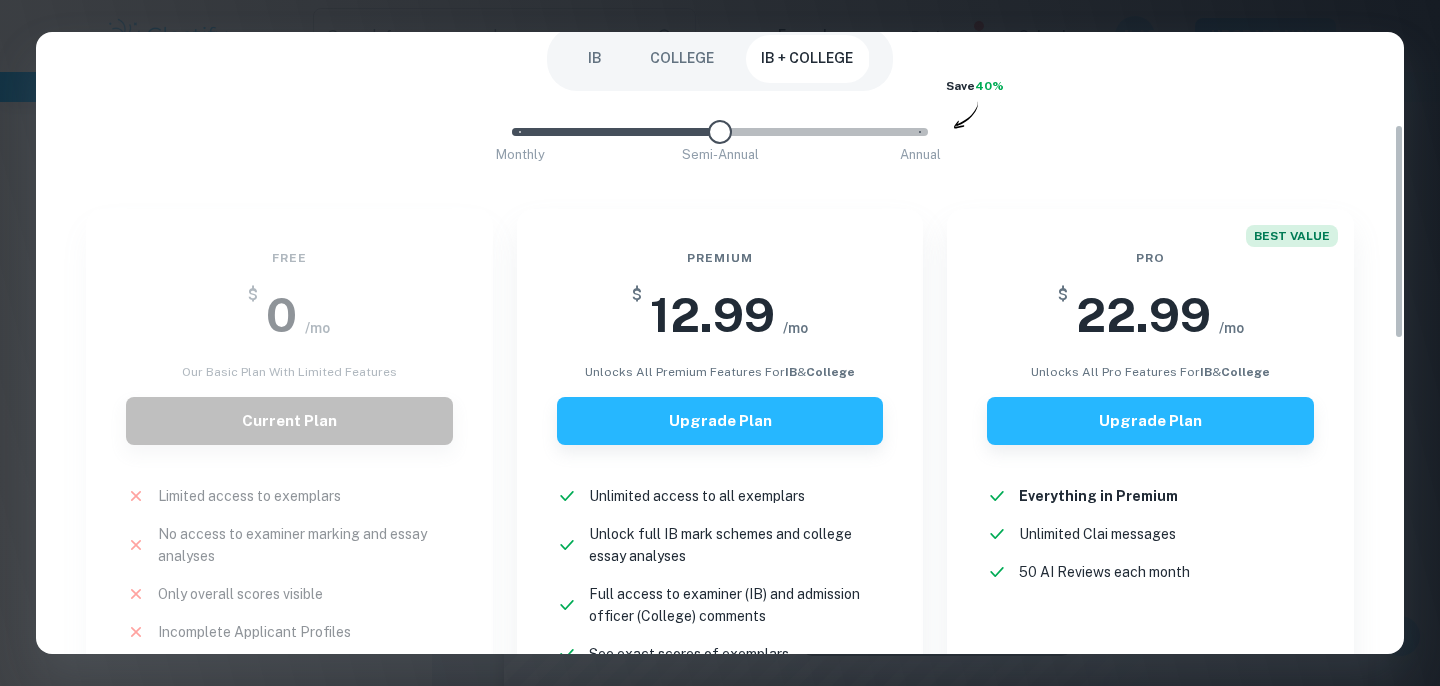 click on "IB" at bounding box center [595, 59] 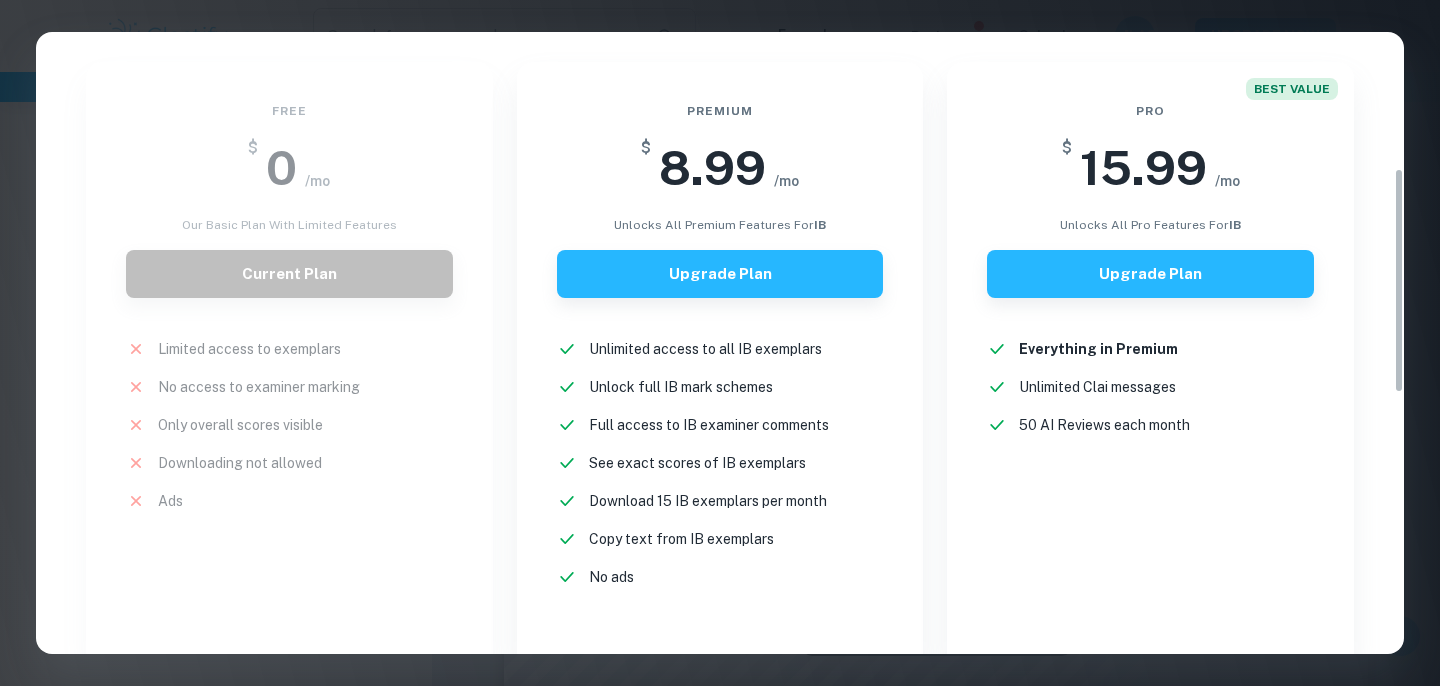 scroll, scrollTop: 471, scrollLeft: 0, axis: vertical 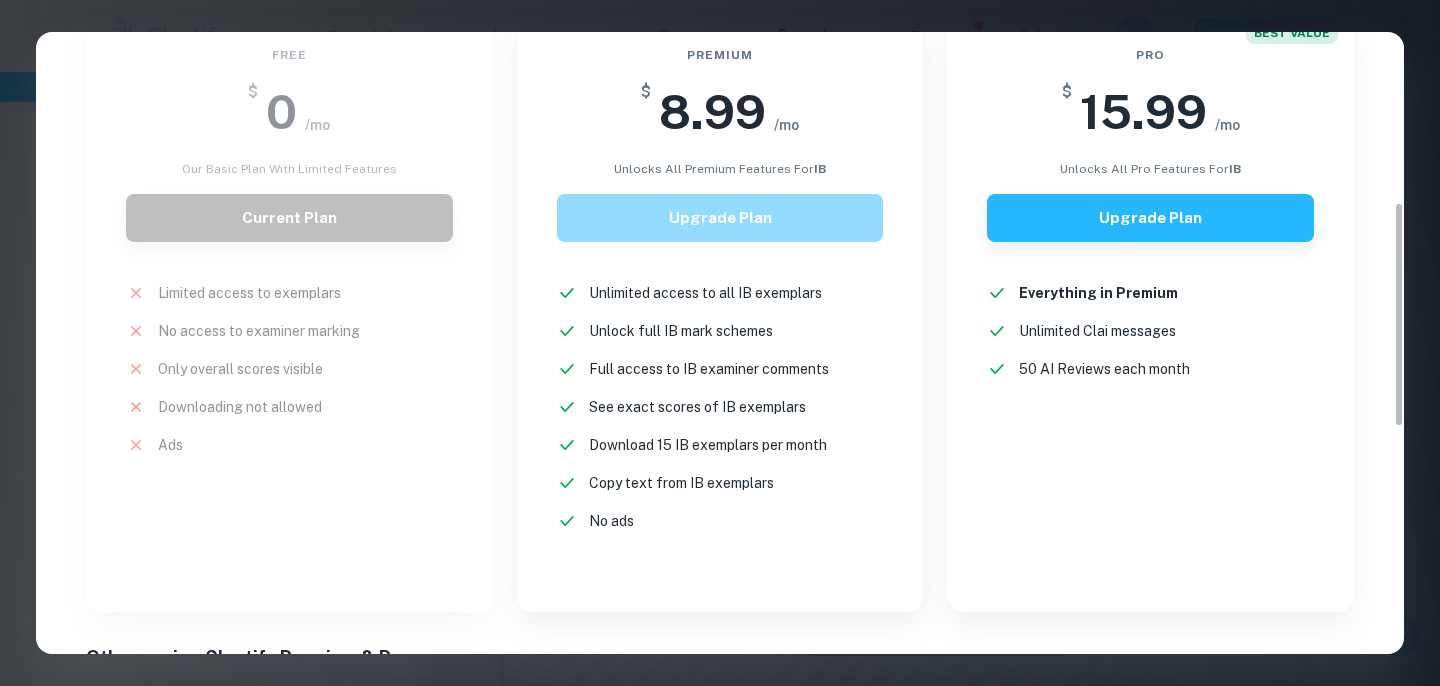 click on "Upgrade Plan" at bounding box center (720, 218) 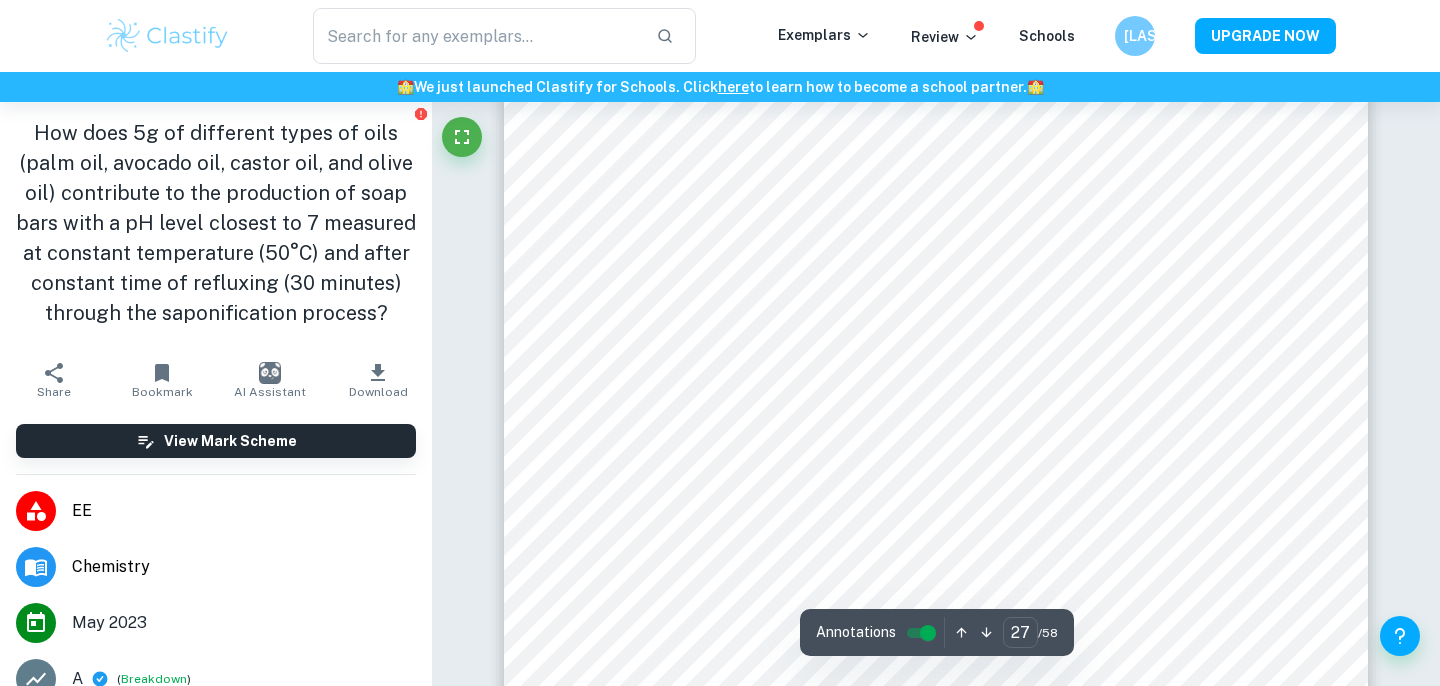 scroll, scrollTop: 30115, scrollLeft: 0, axis: vertical 